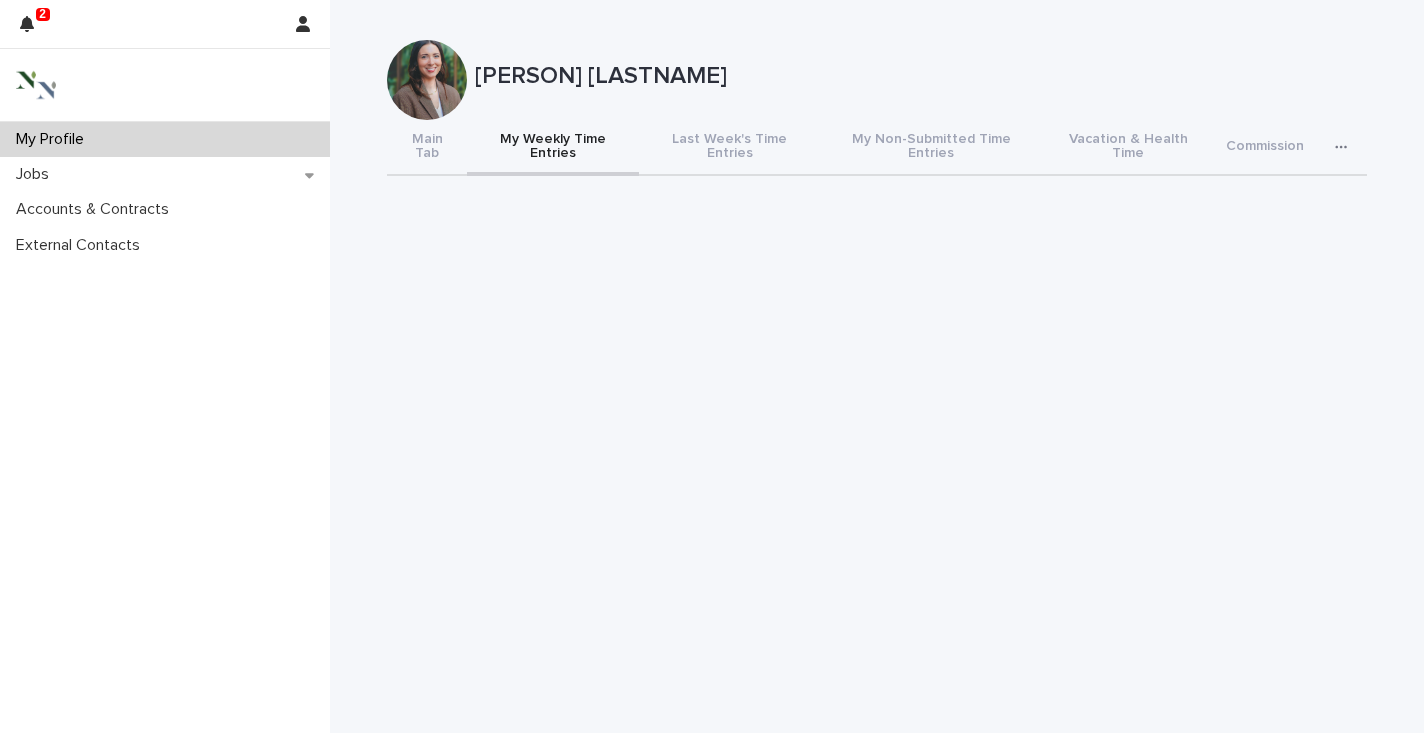 scroll, scrollTop: 0, scrollLeft: 0, axis: both 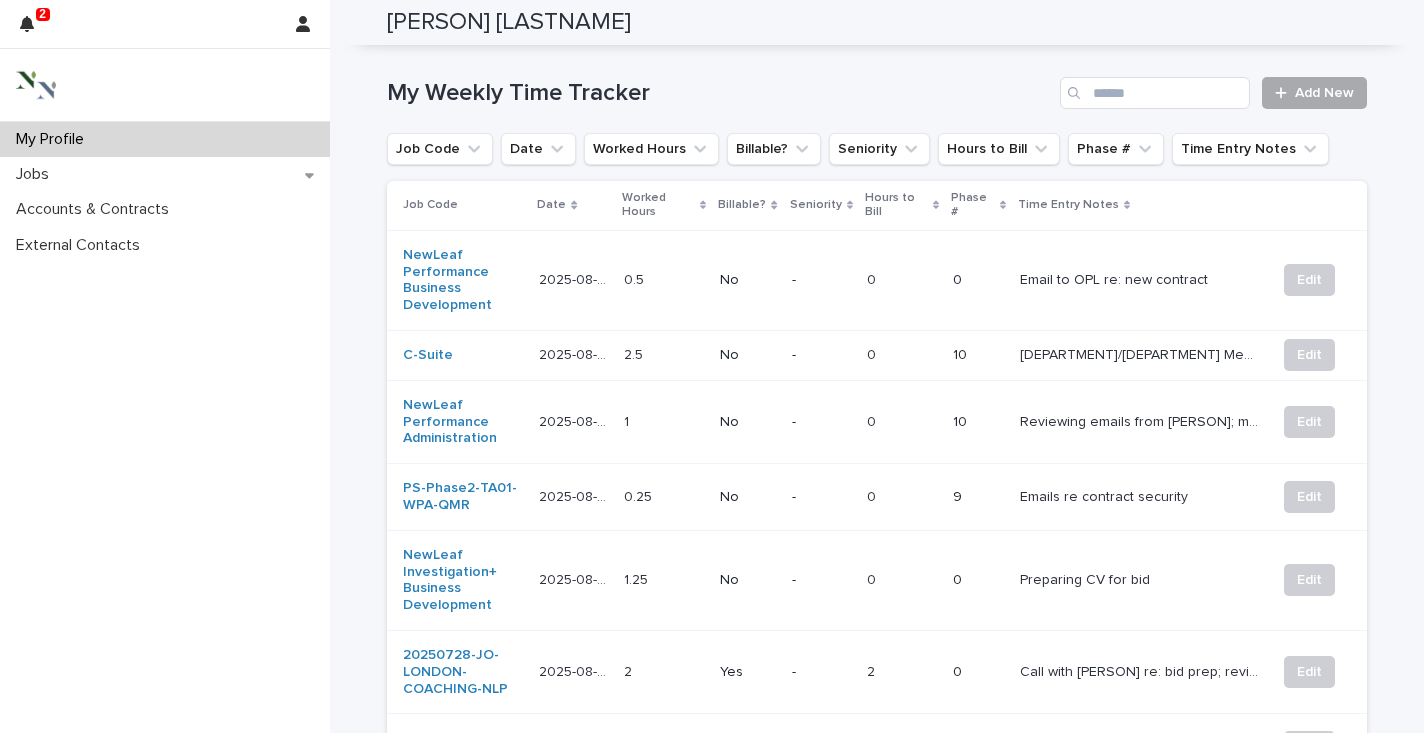 click on "Add New" at bounding box center (1314, 93) 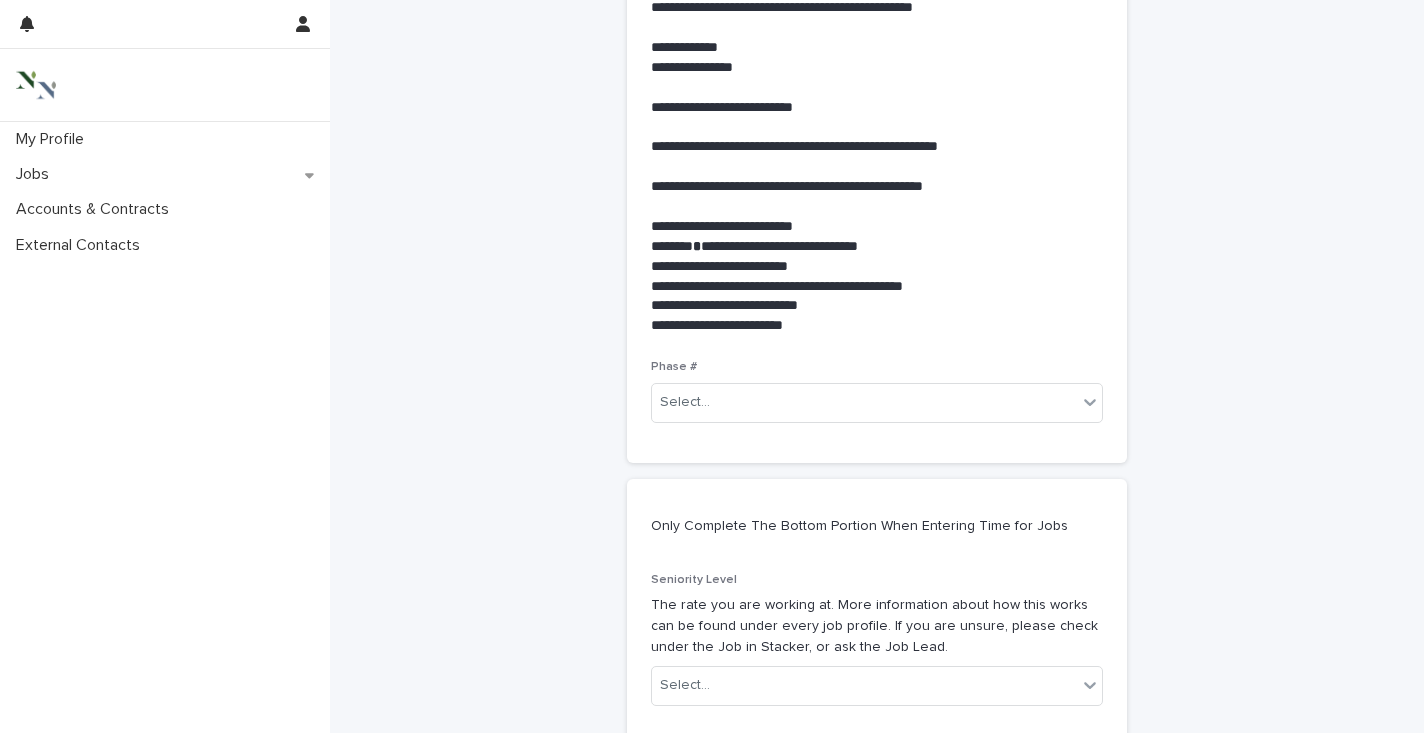 scroll, scrollTop: 0, scrollLeft: 0, axis: both 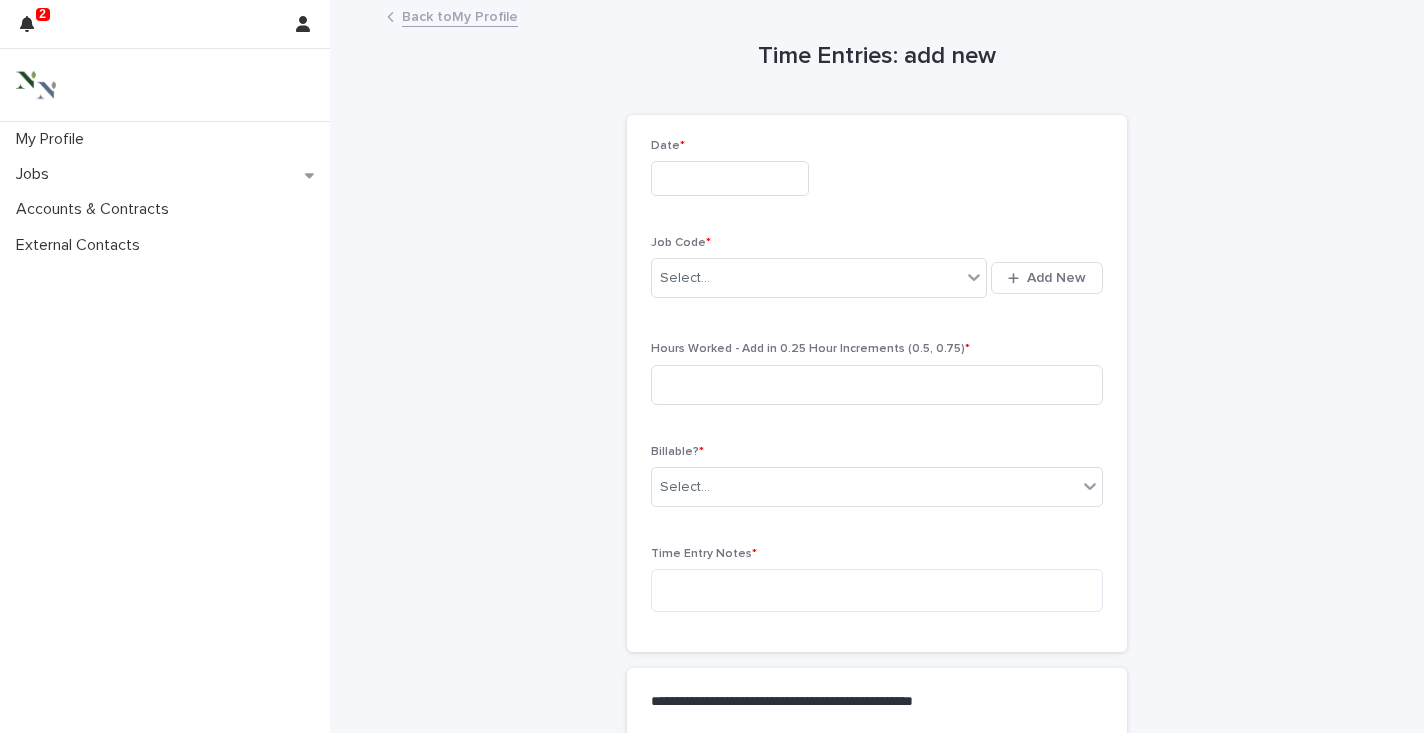 click at bounding box center (730, 178) 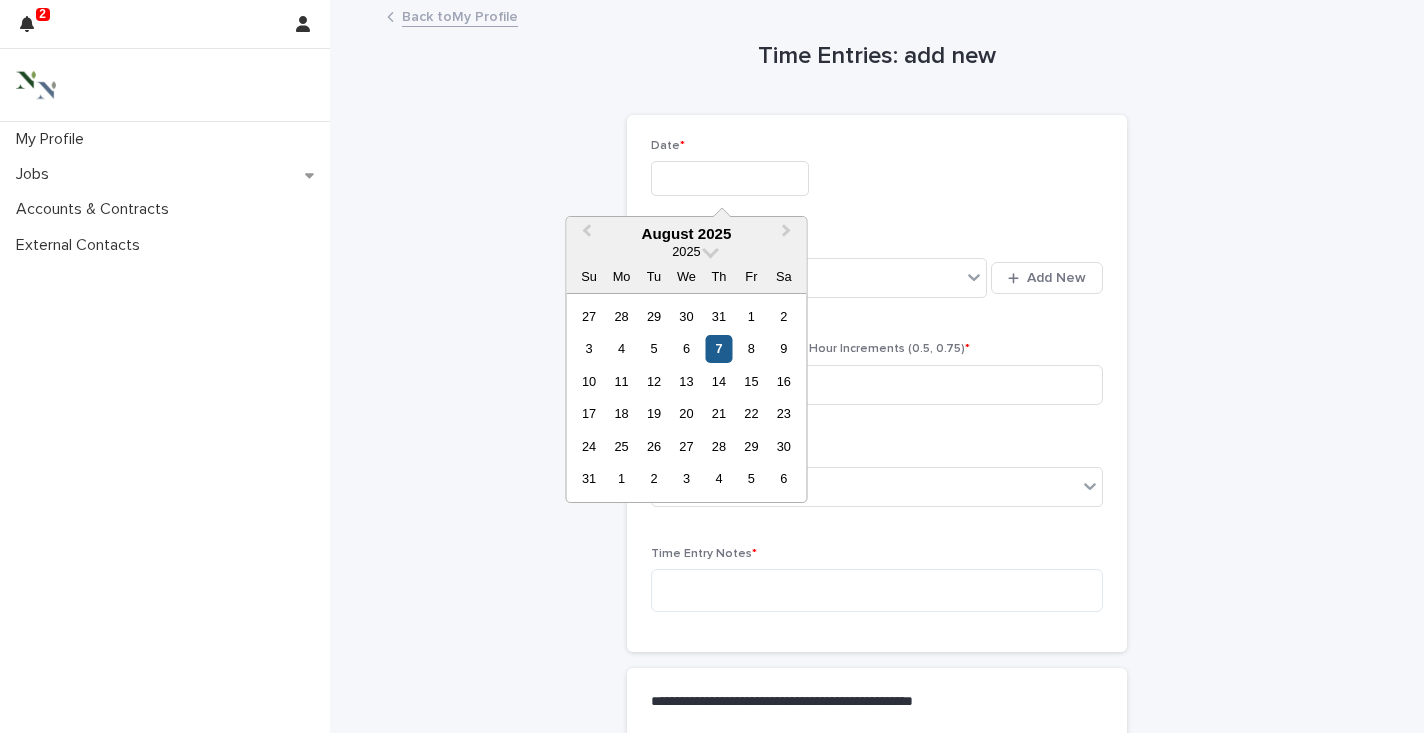 click on "7" at bounding box center [718, 348] 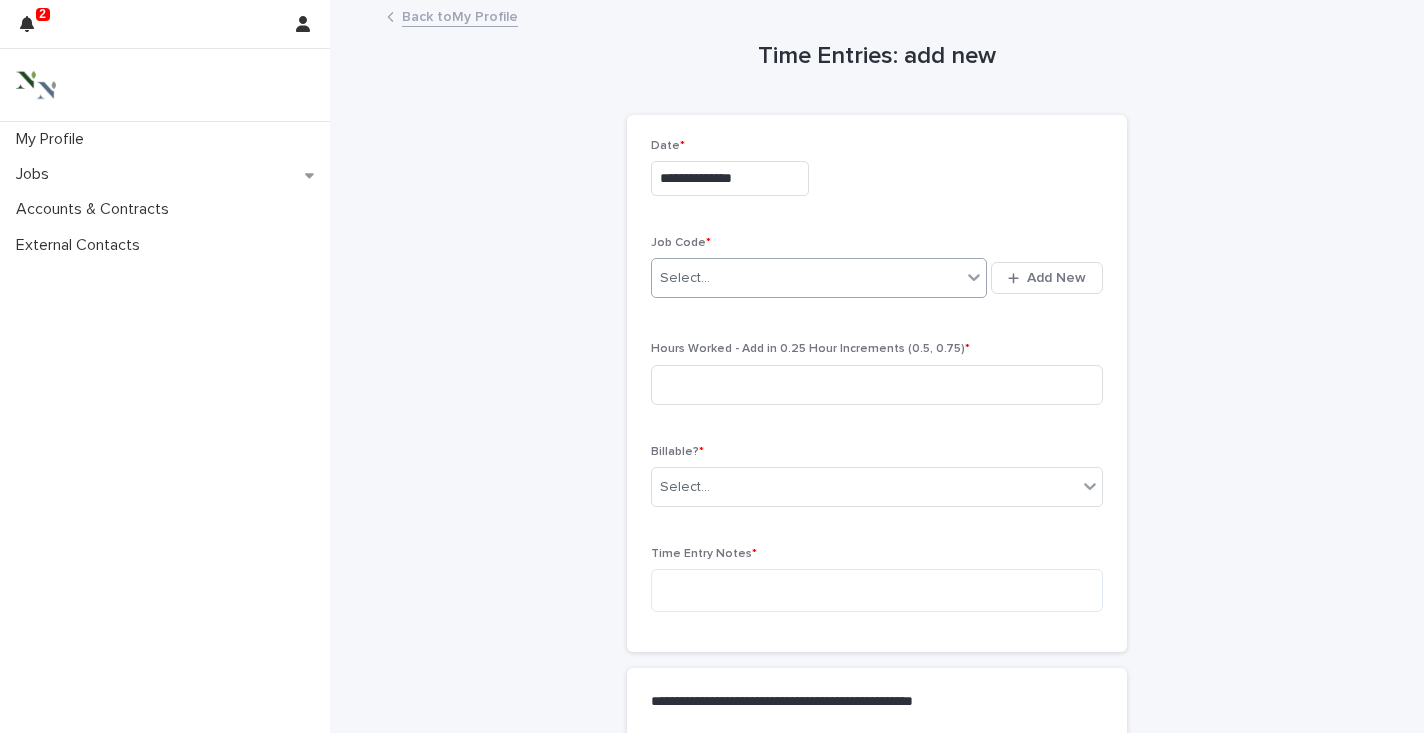 click on "Select..." at bounding box center (685, 278) 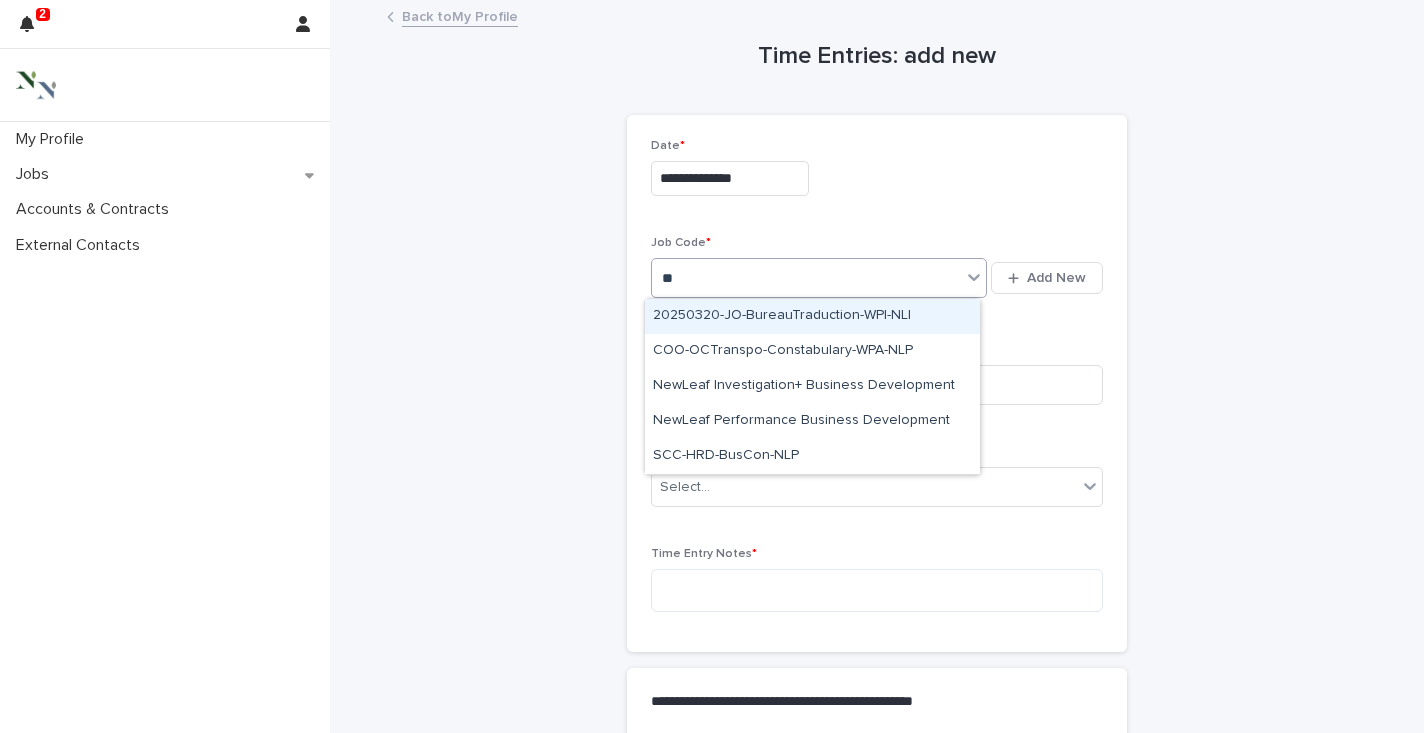 type on "***" 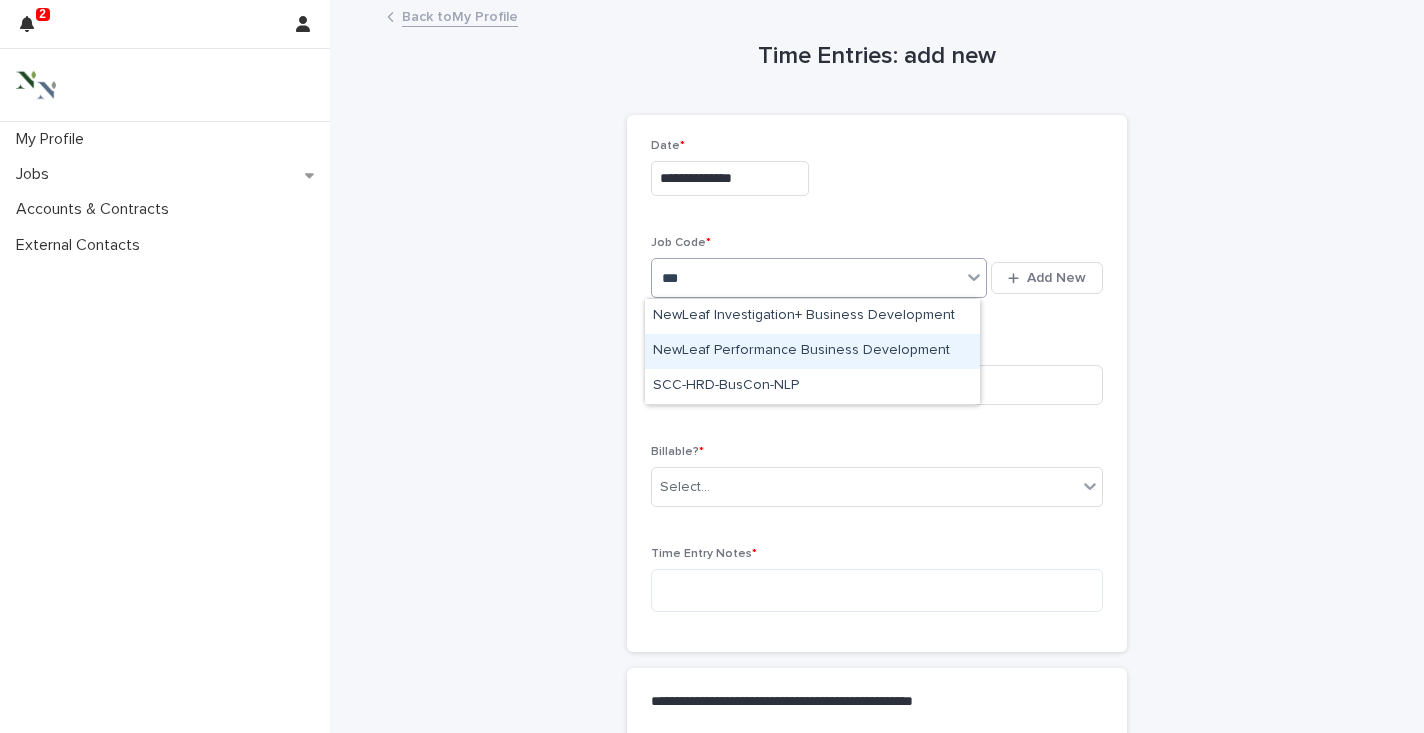 click on "NewLeaf Performance Business Development" at bounding box center [812, 351] 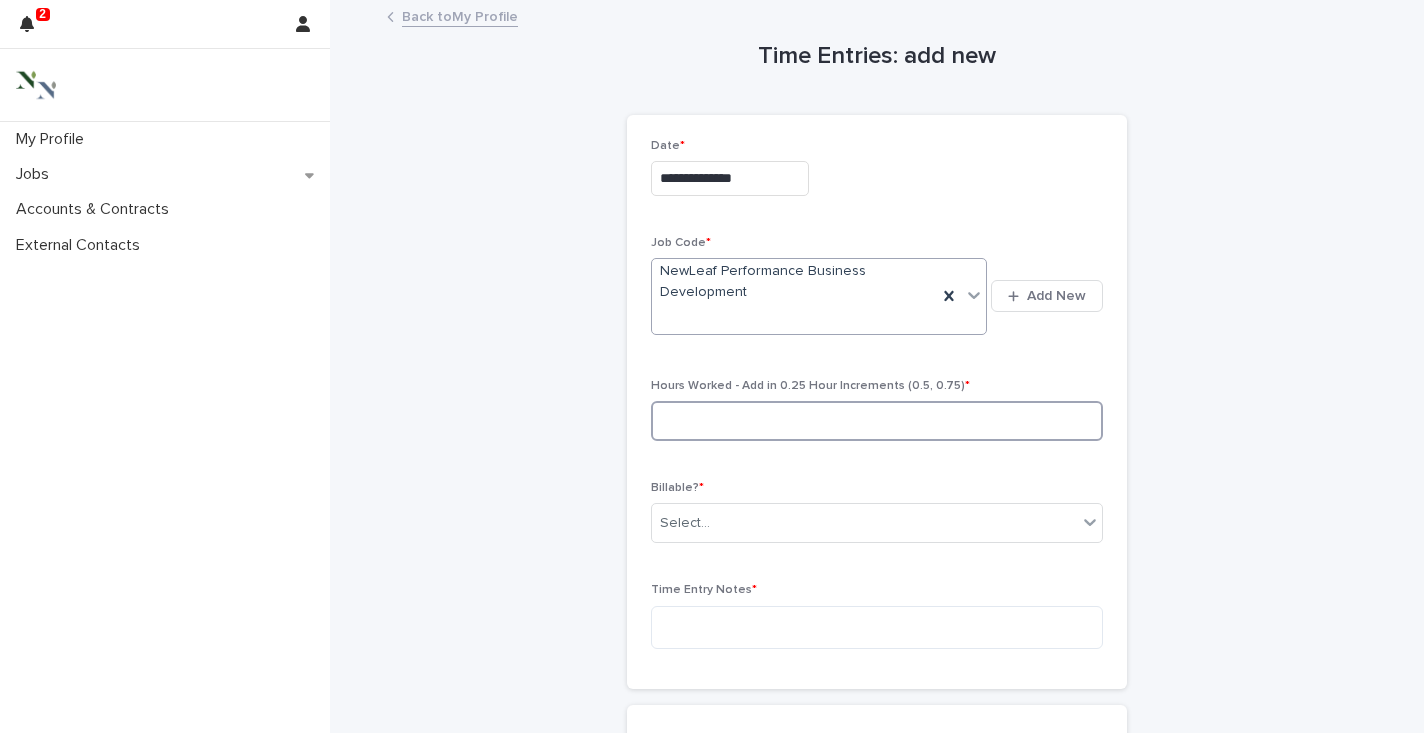 click at bounding box center (877, 421) 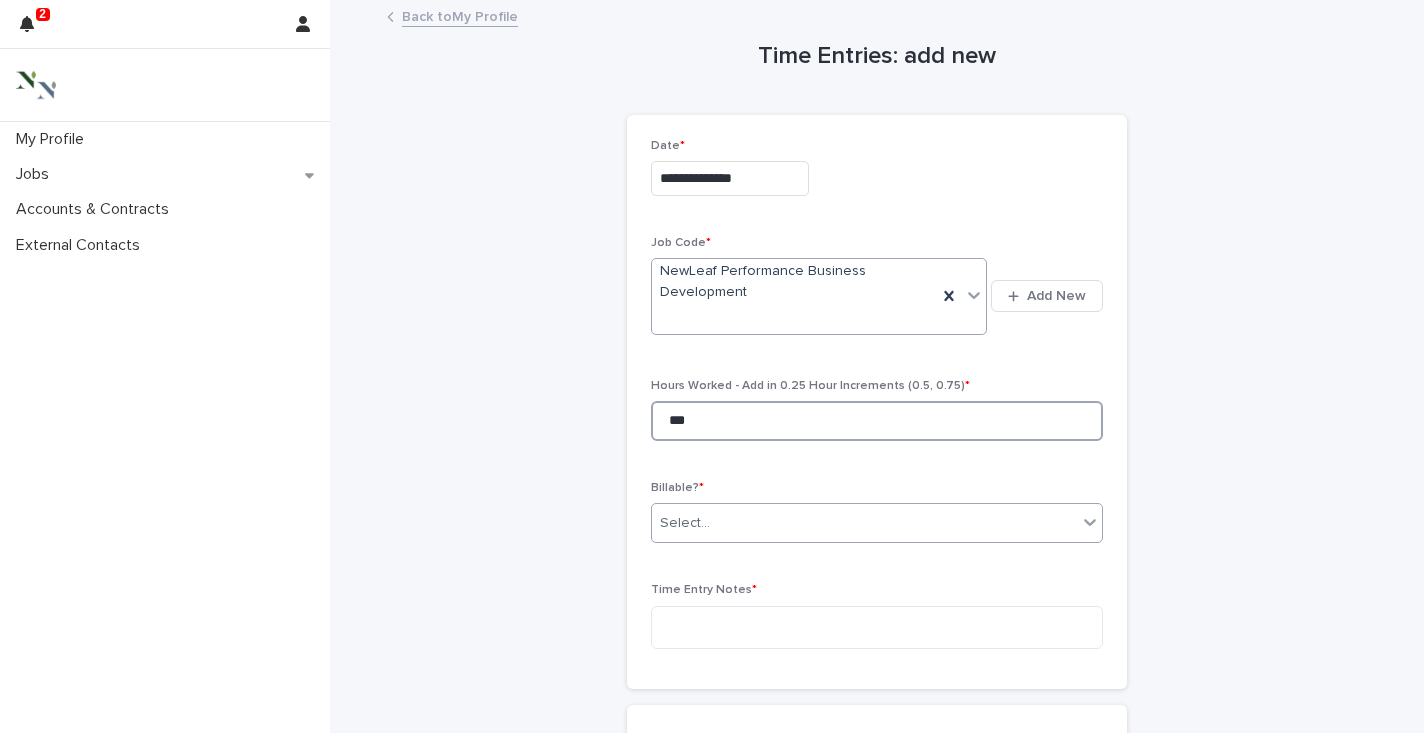 type on "***" 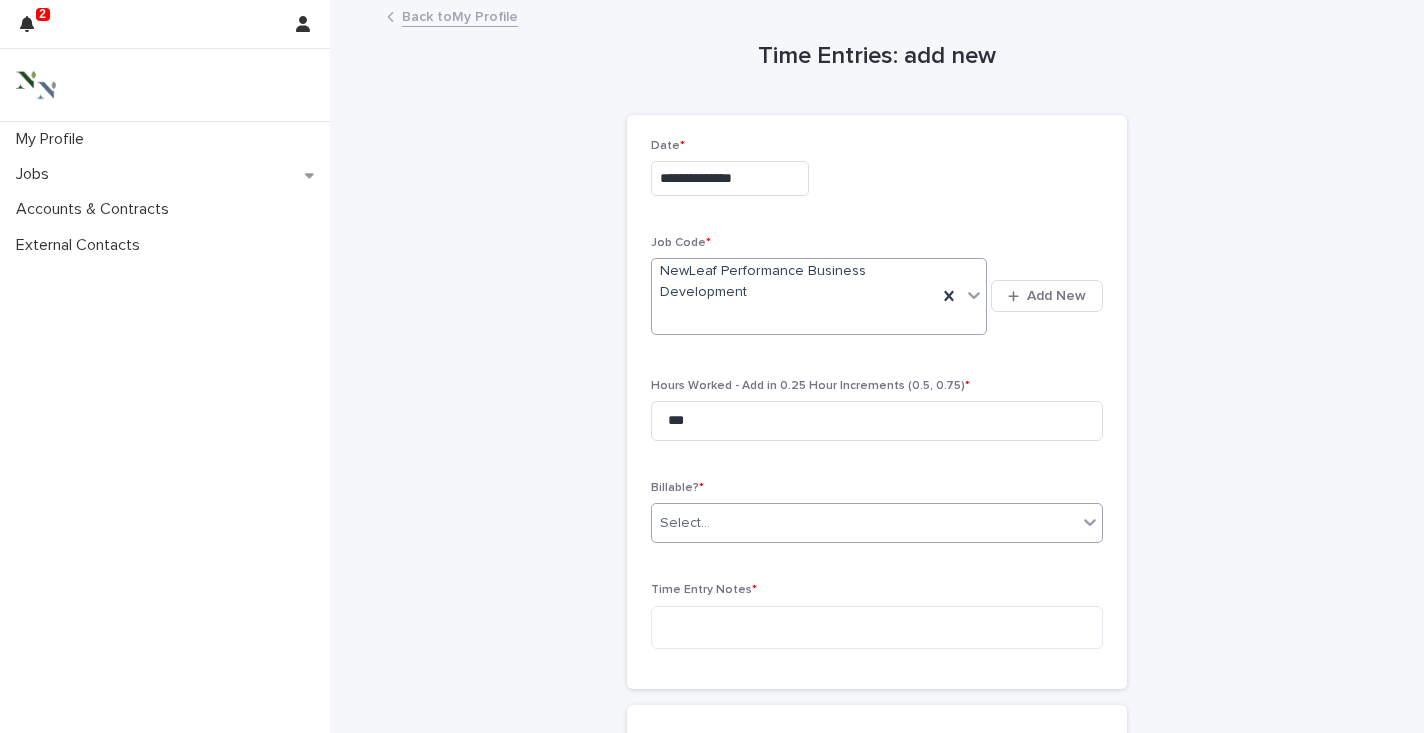 click on "Select..." at bounding box center (685, 523) 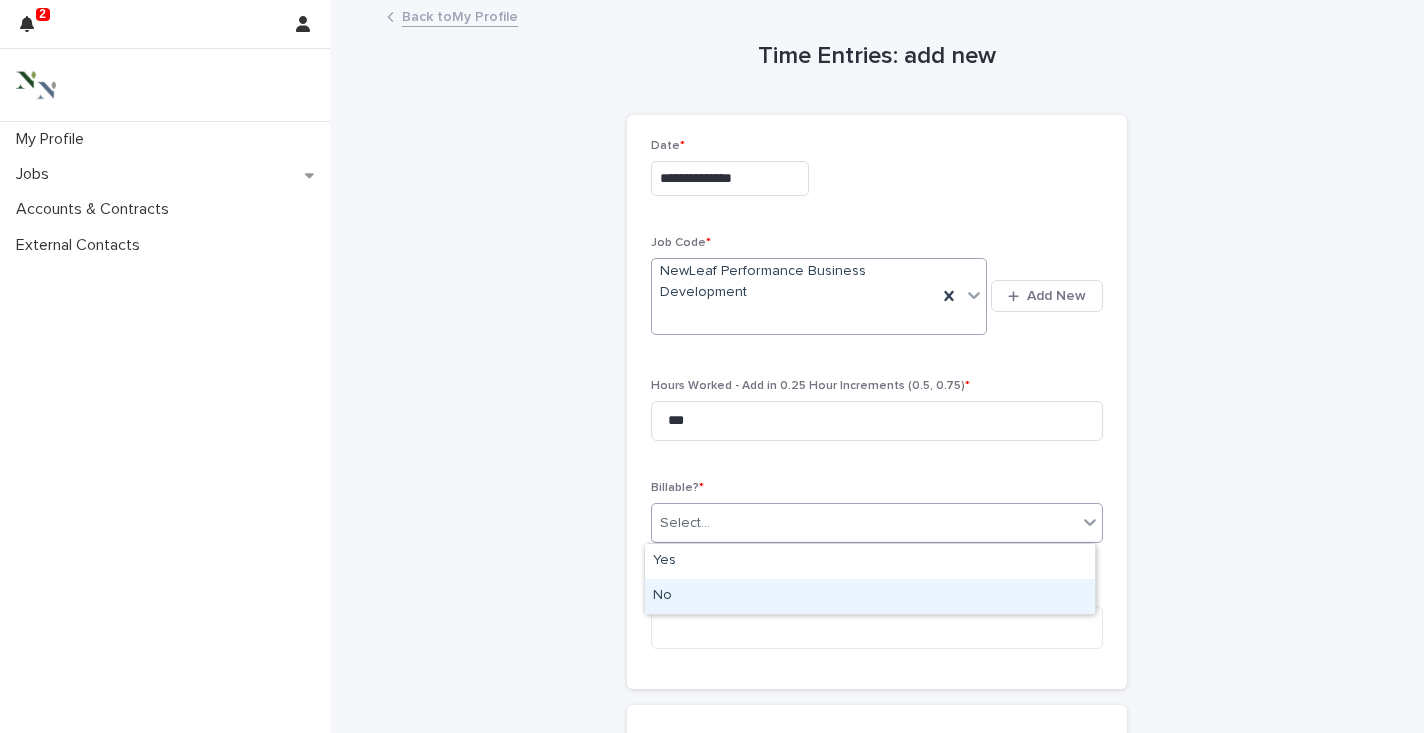 click on "No" at bounding box center [870, 596] 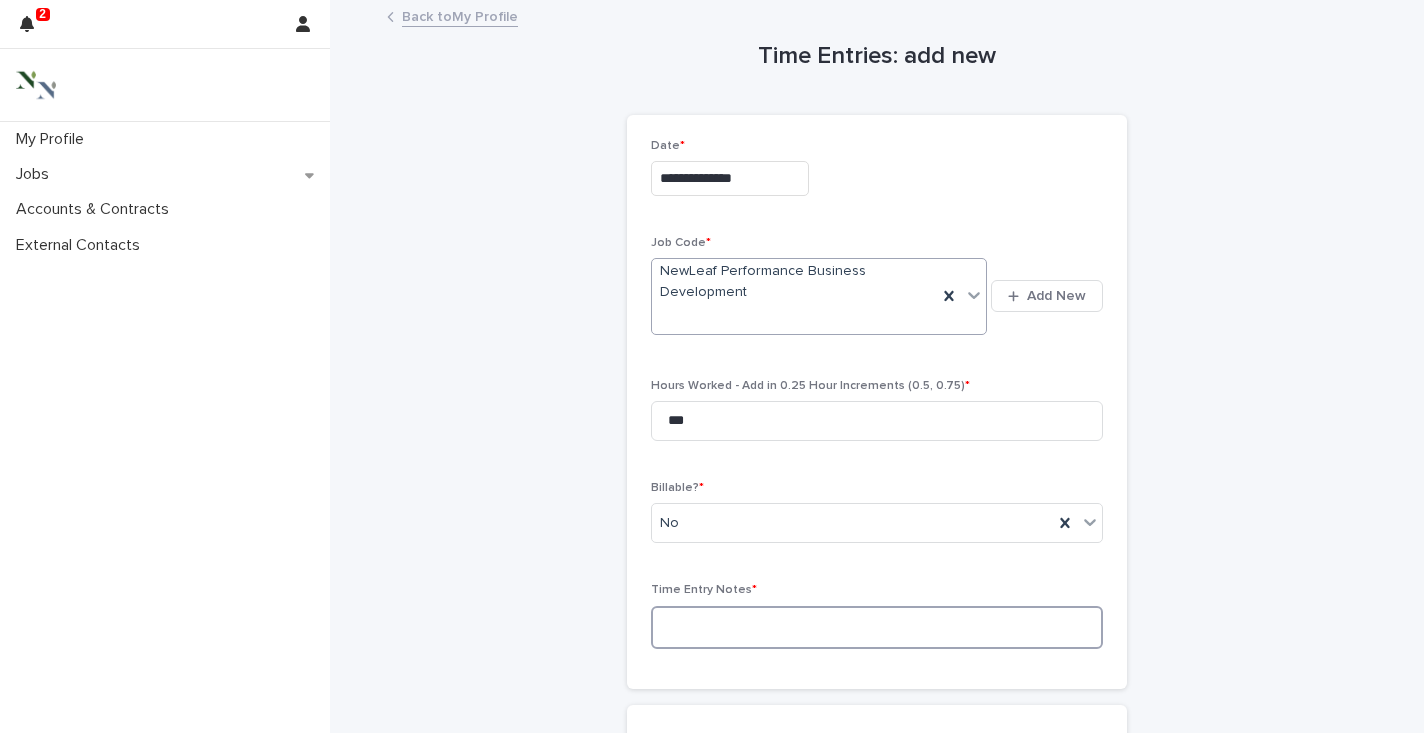 click at bounding box center (877, 627) 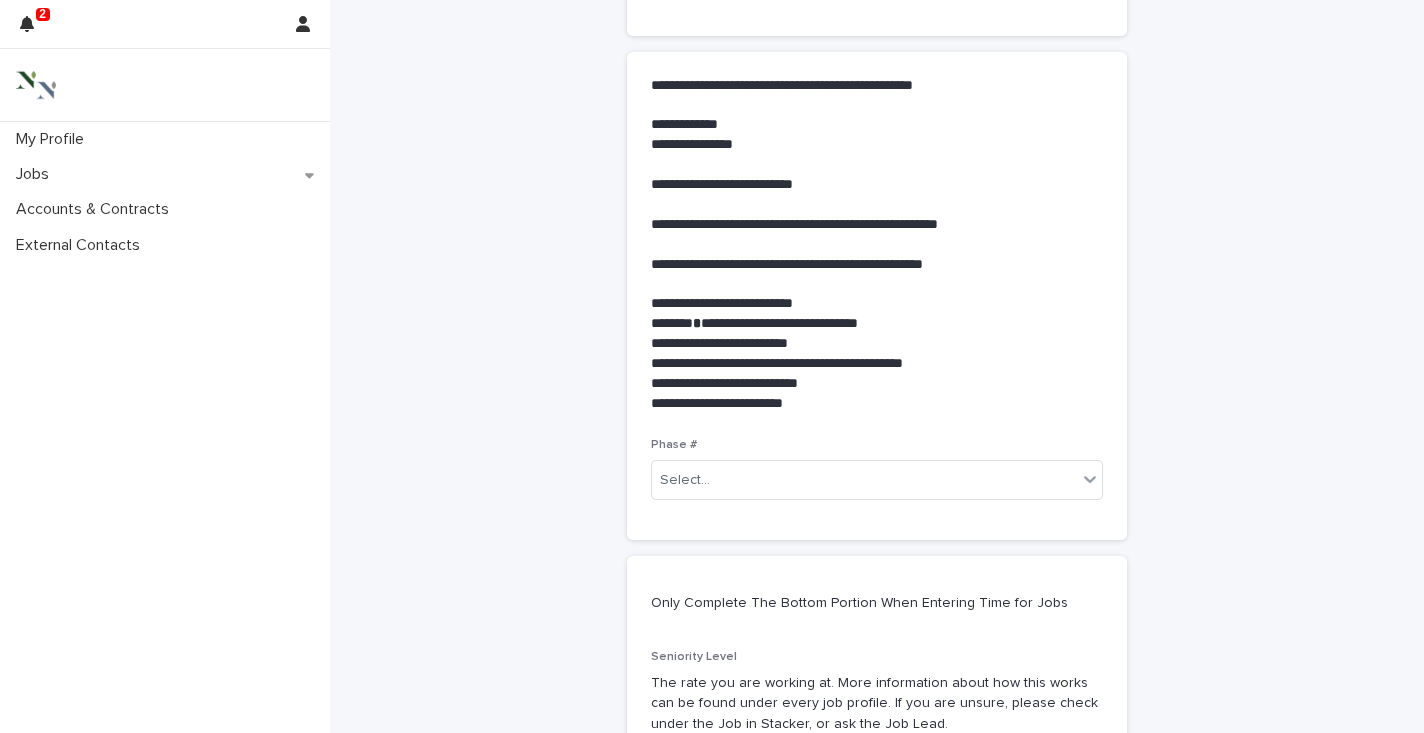 scroll, scrollTop: 712, scrollLeft: 0, axis: vertical 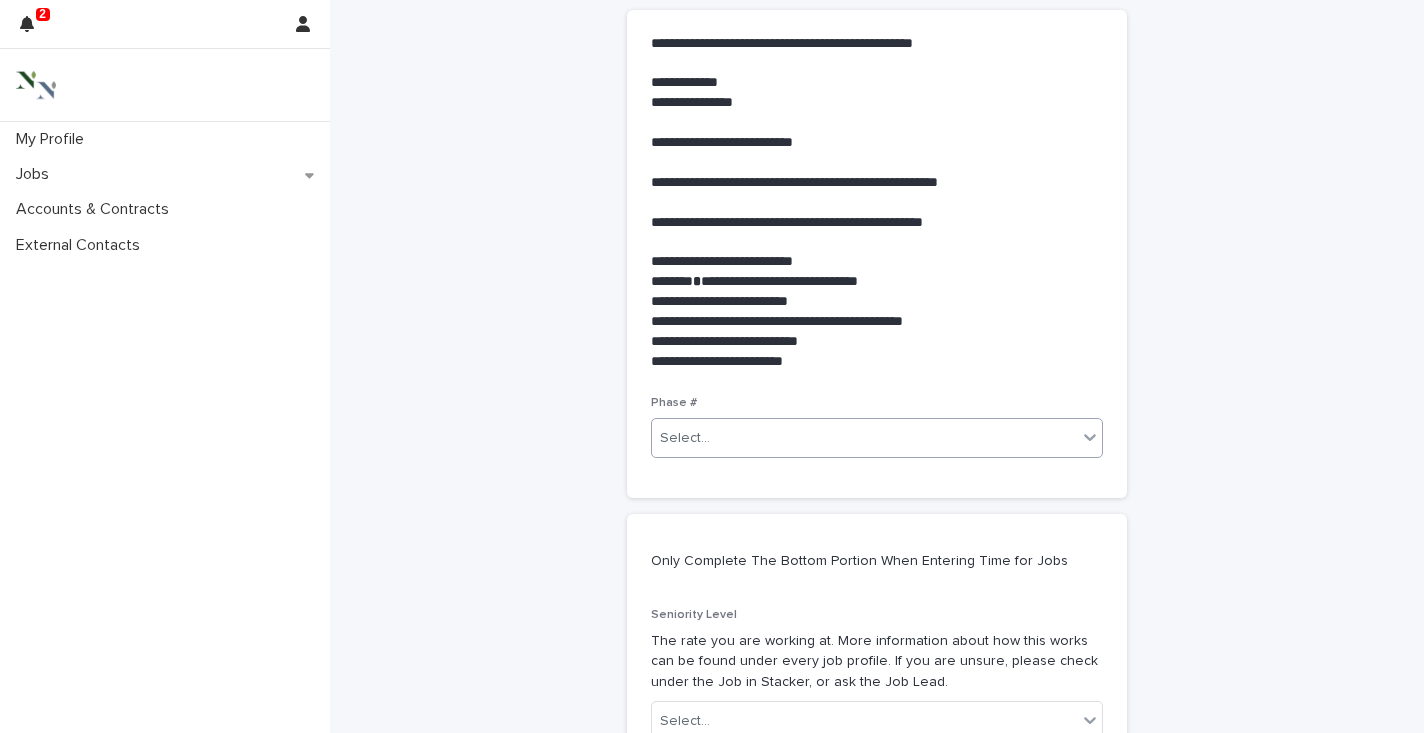 type on "**********" 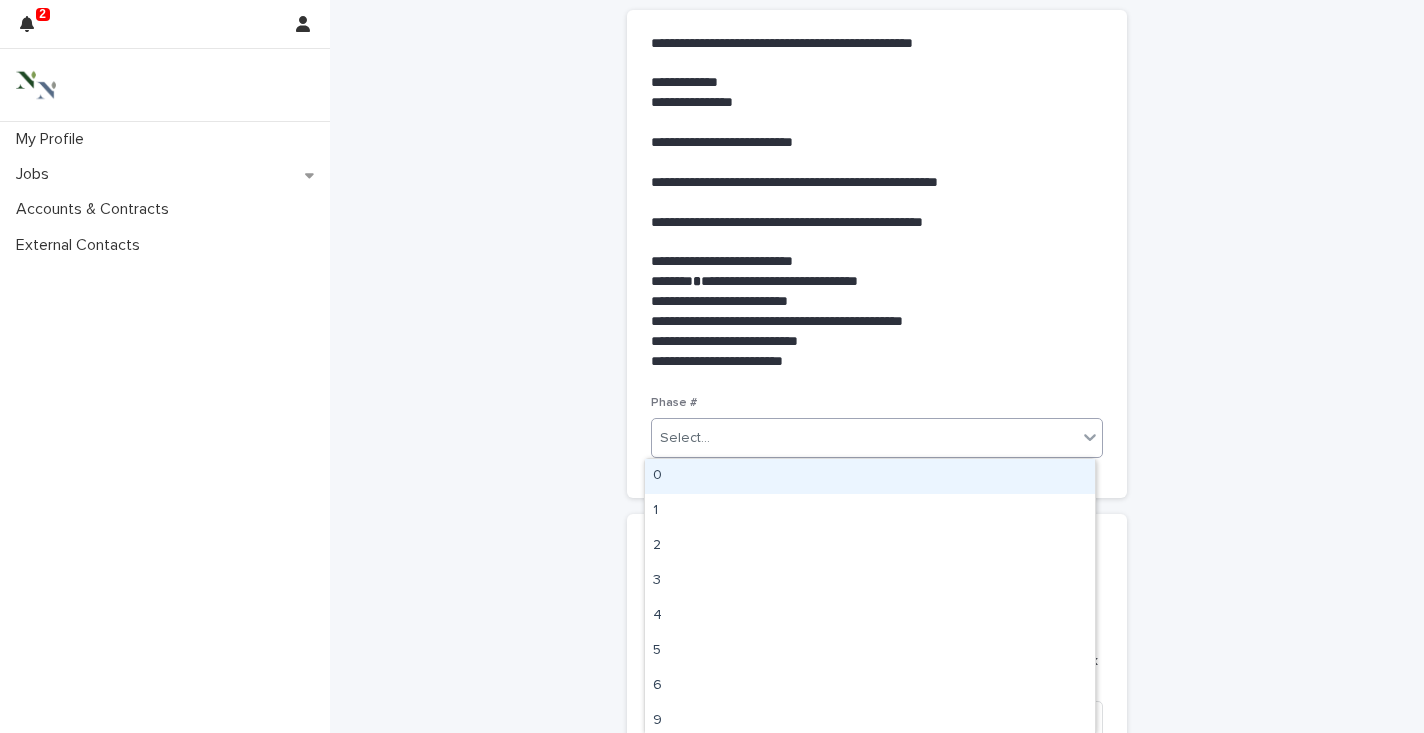 click on "0" at bounding box center [870, 476] 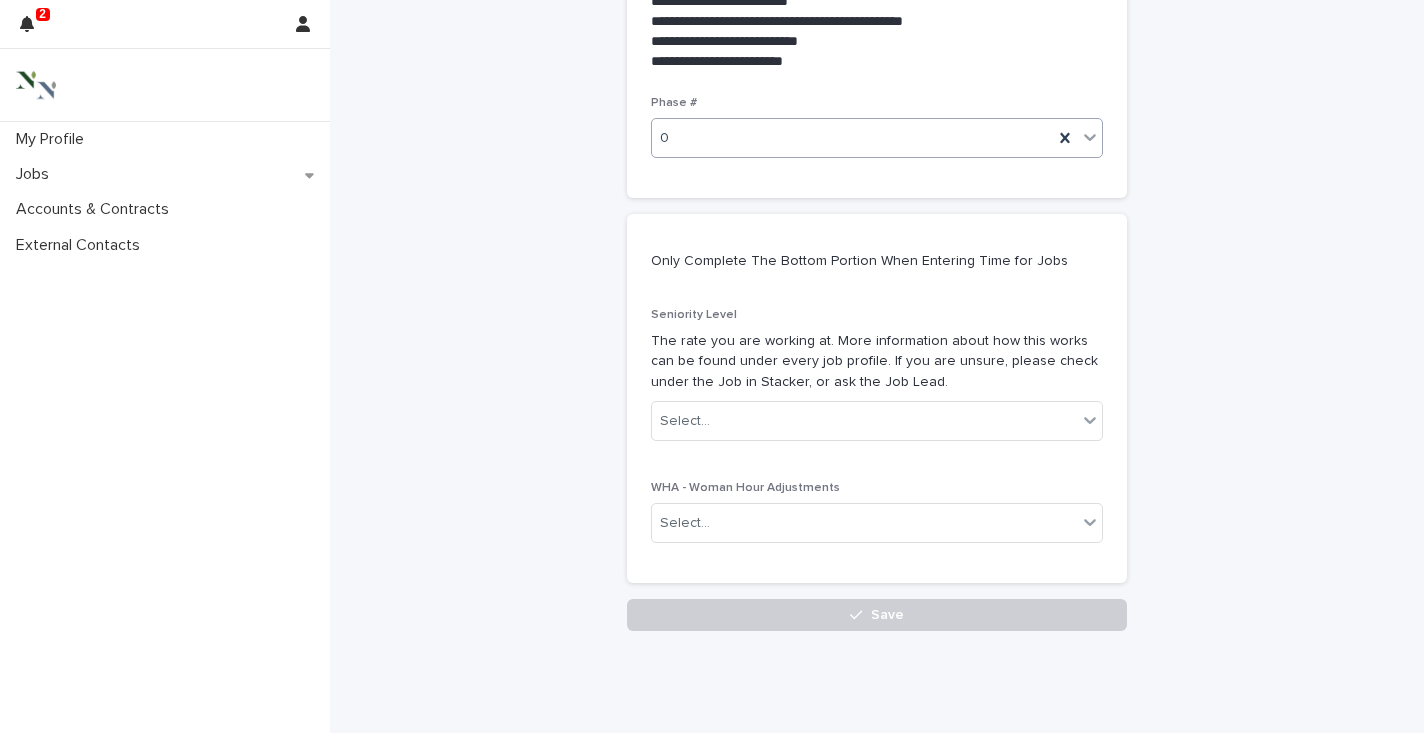 scroll, scrollTop: 1067, scrollLeft: 0, axis: vertical 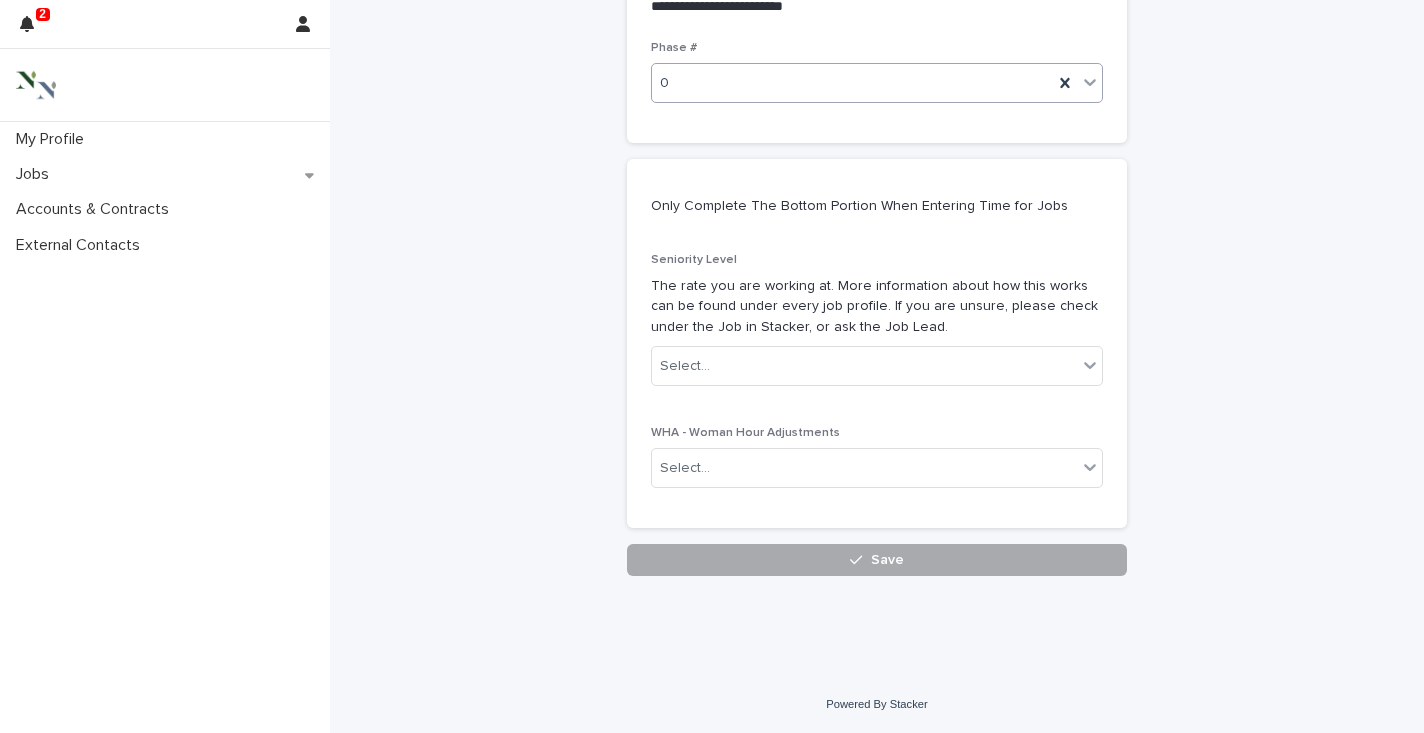 click on "Save" at bounding box center (877, 560) 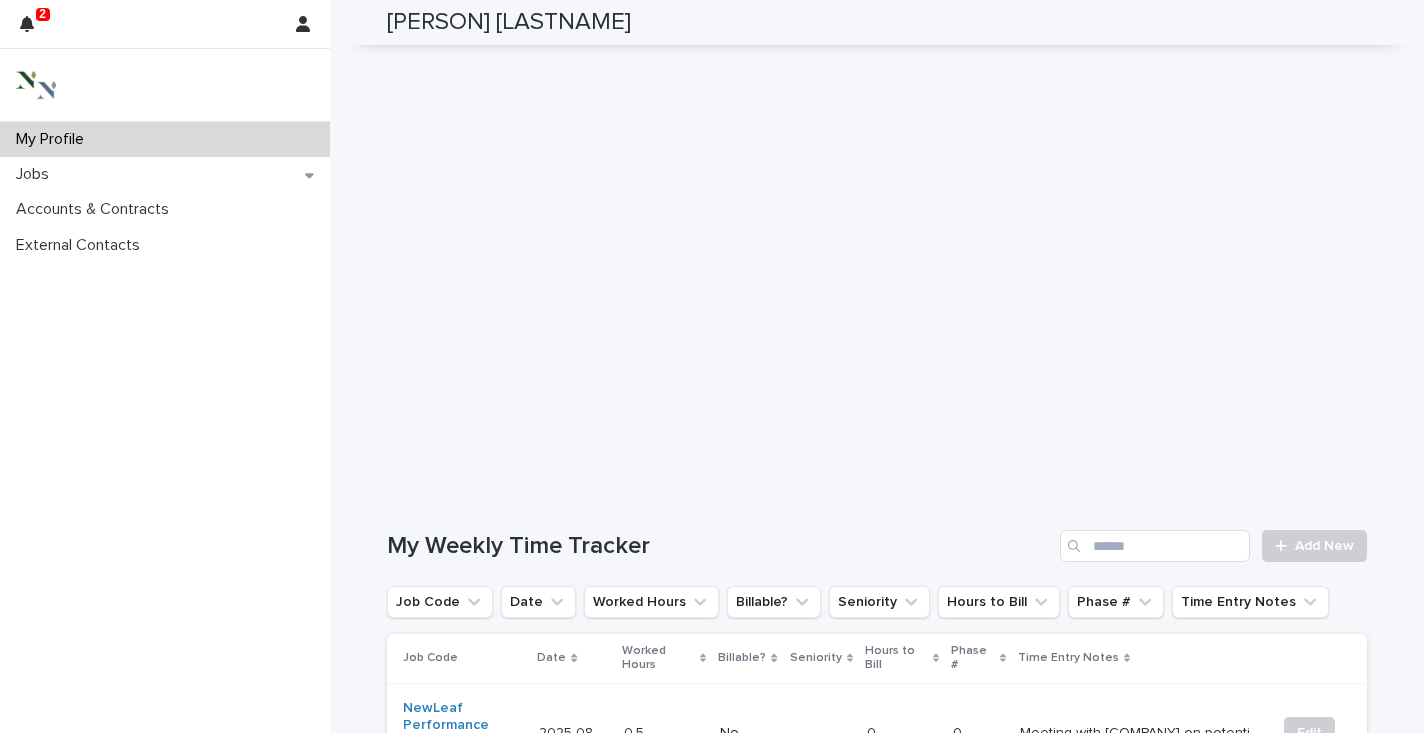 scroll, scrollTop: 299, scrollLeft: 0, axis: vertical 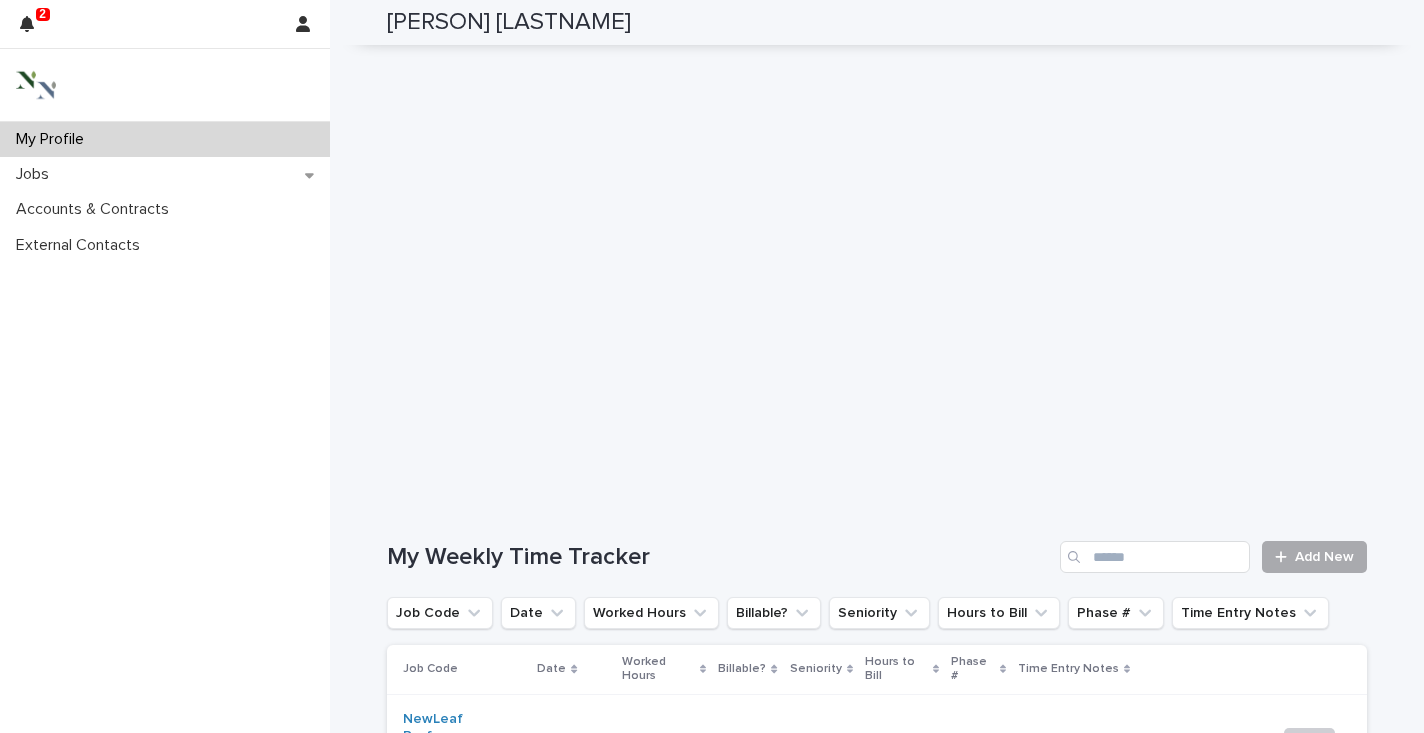 click on "Add New" at bounding box center (1324, 557) 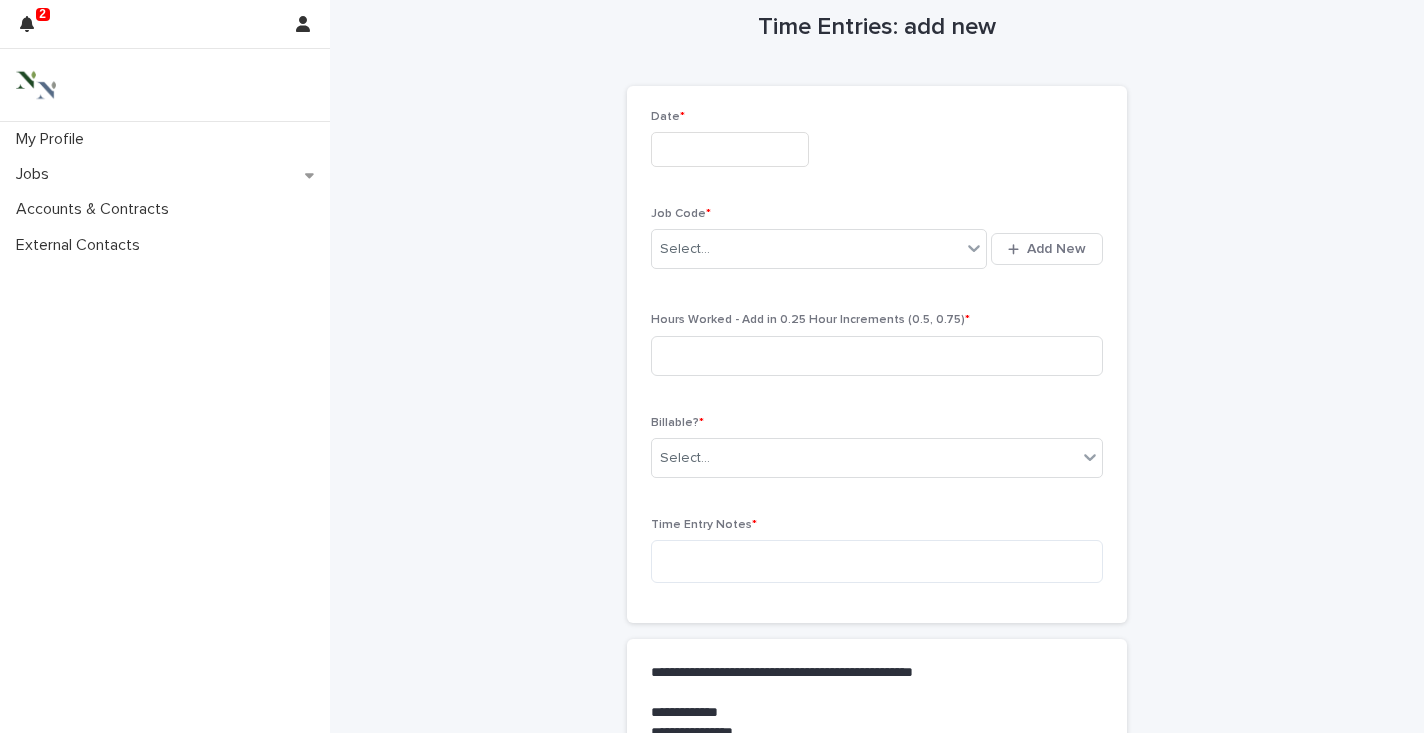 scroll, scrollTop: 0, scrollLeft: 0, axis: both 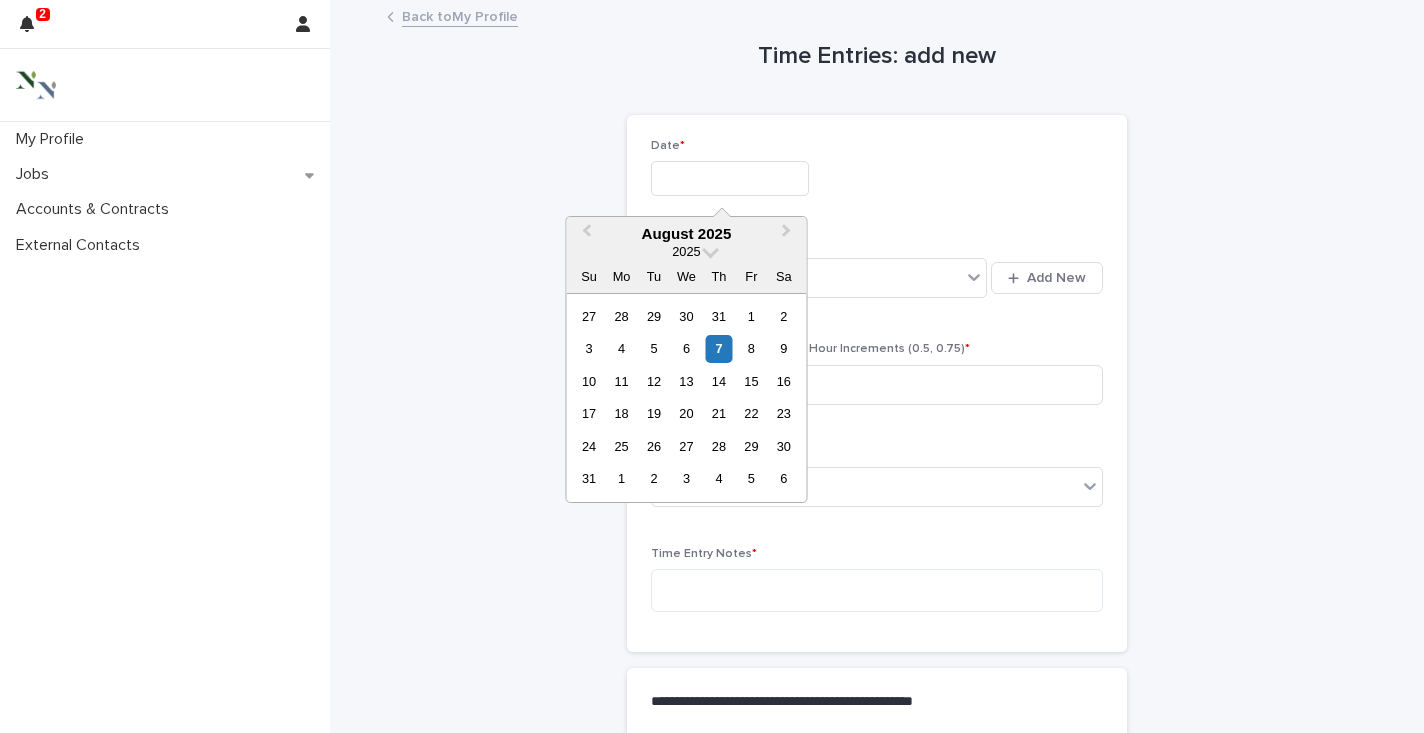 click at bounding box center [730, 178] 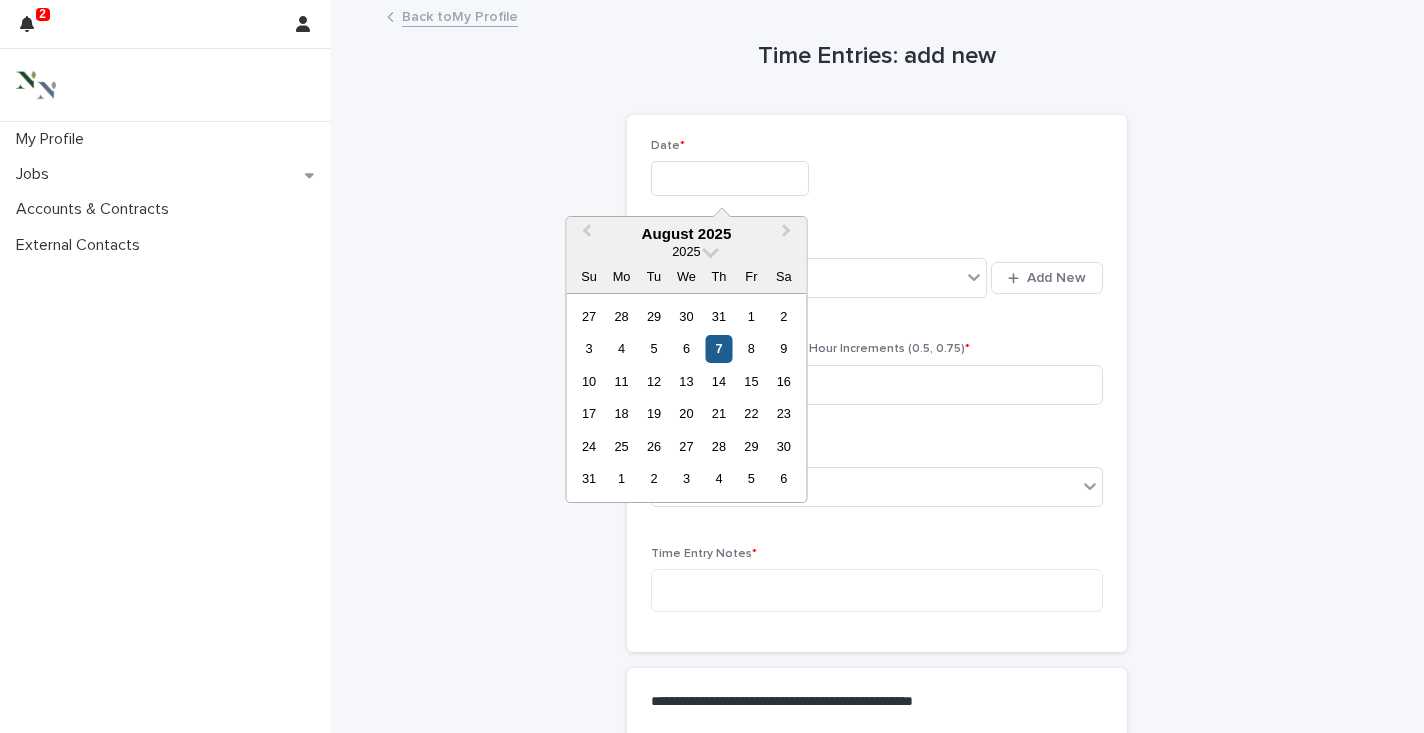 click on "7" at bounding box center (718, 348) 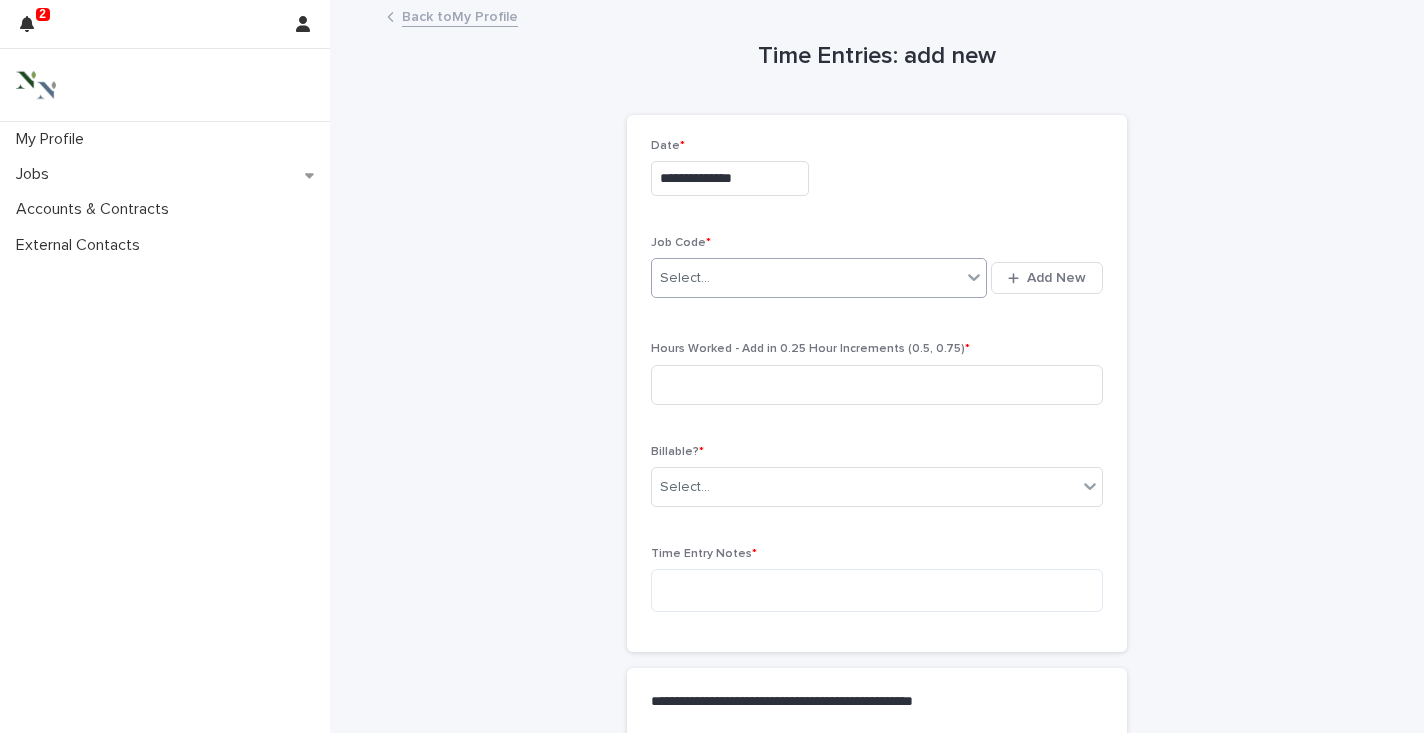 click on "Select..." at bounding box center [685, 278] 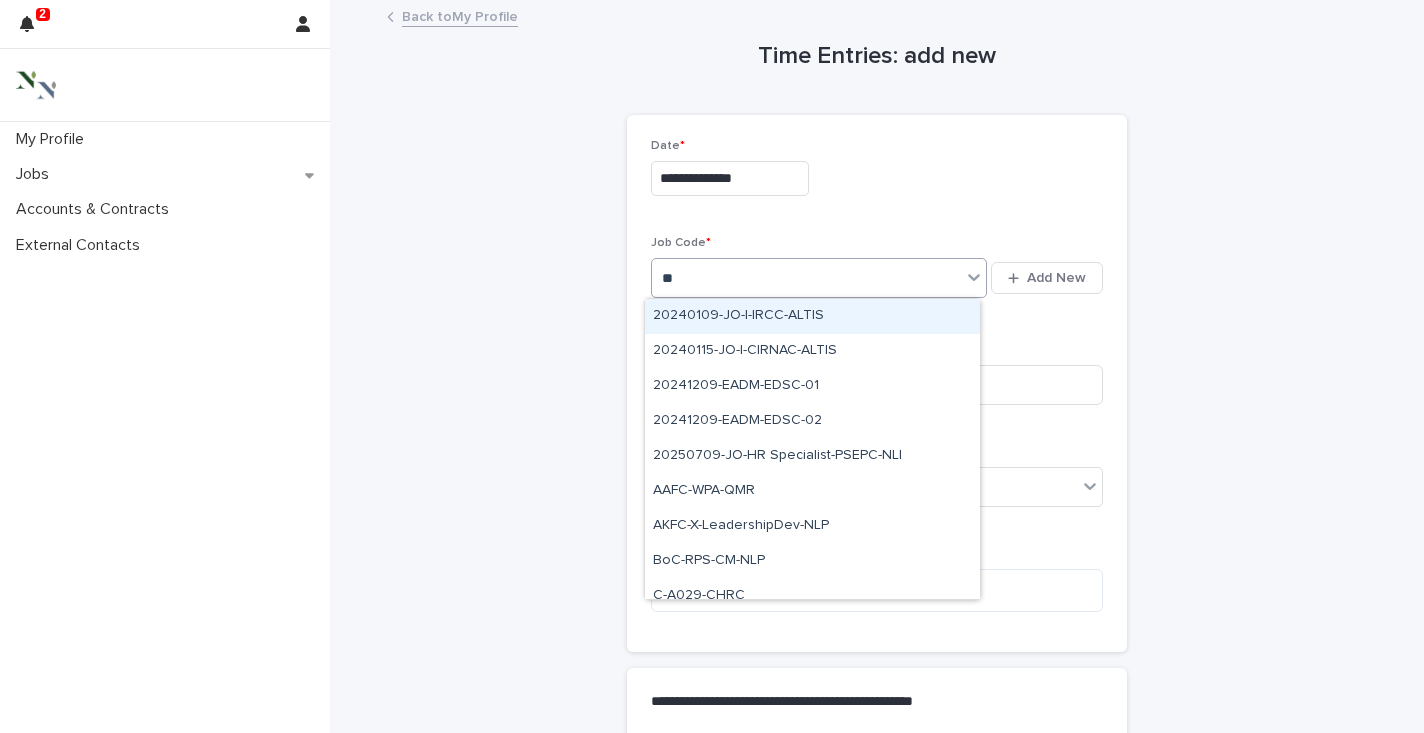 type on "***" 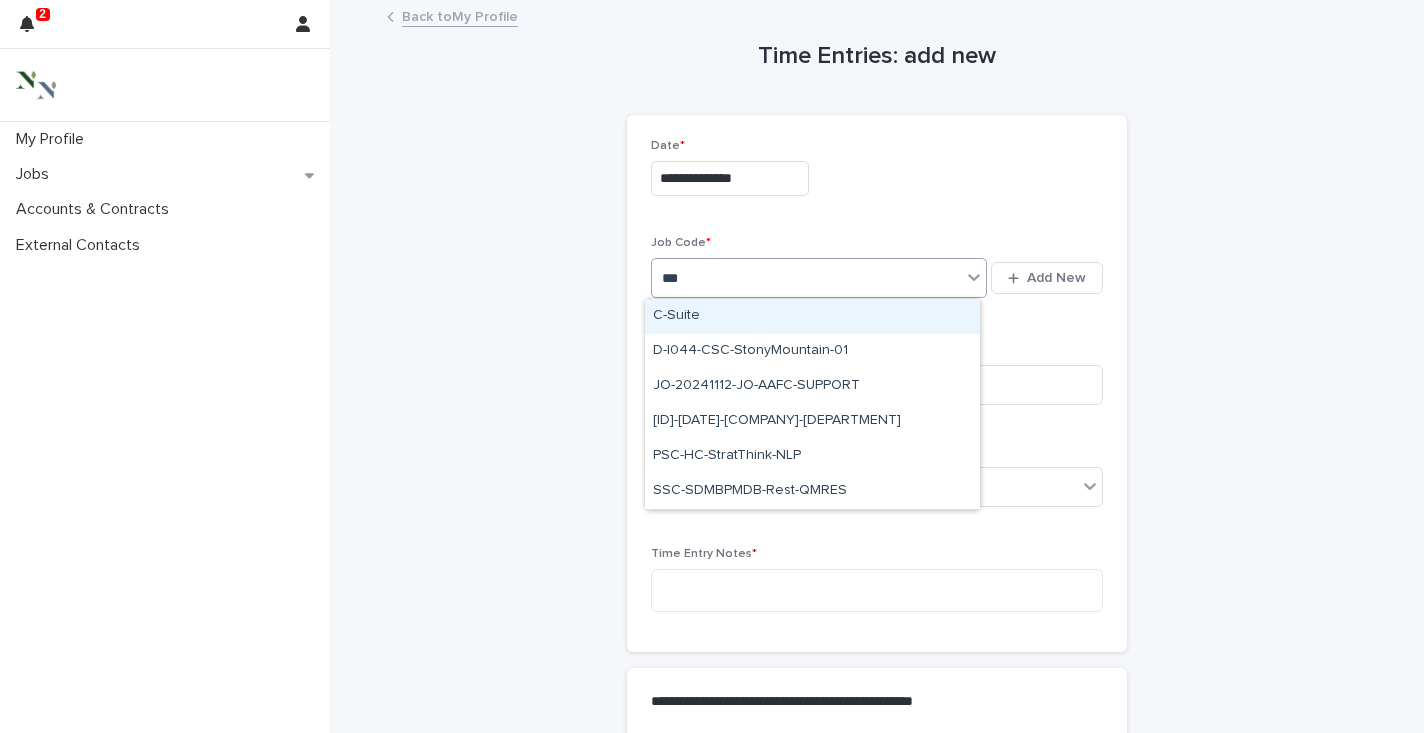 click on "C-Suite" at bounding box center [812, 316] 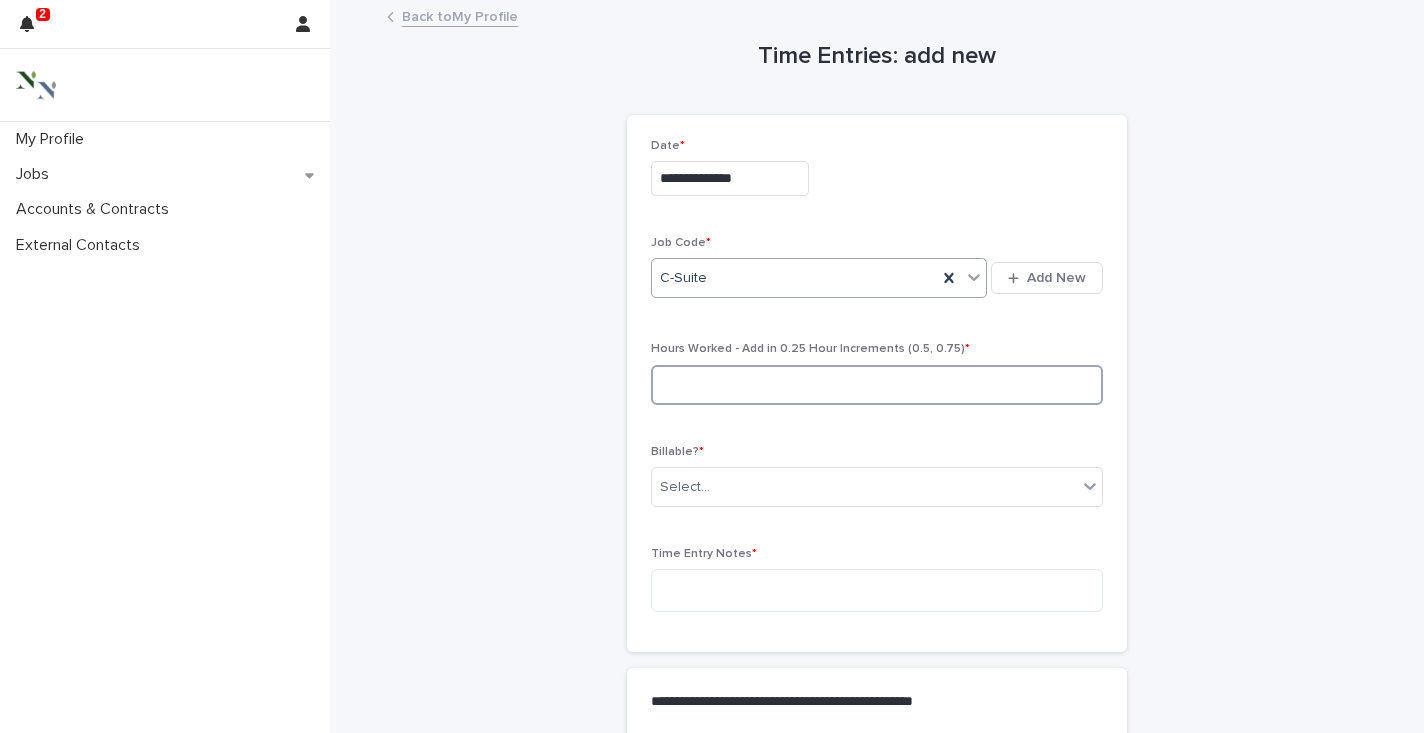 click at bounding box center [877, 385] 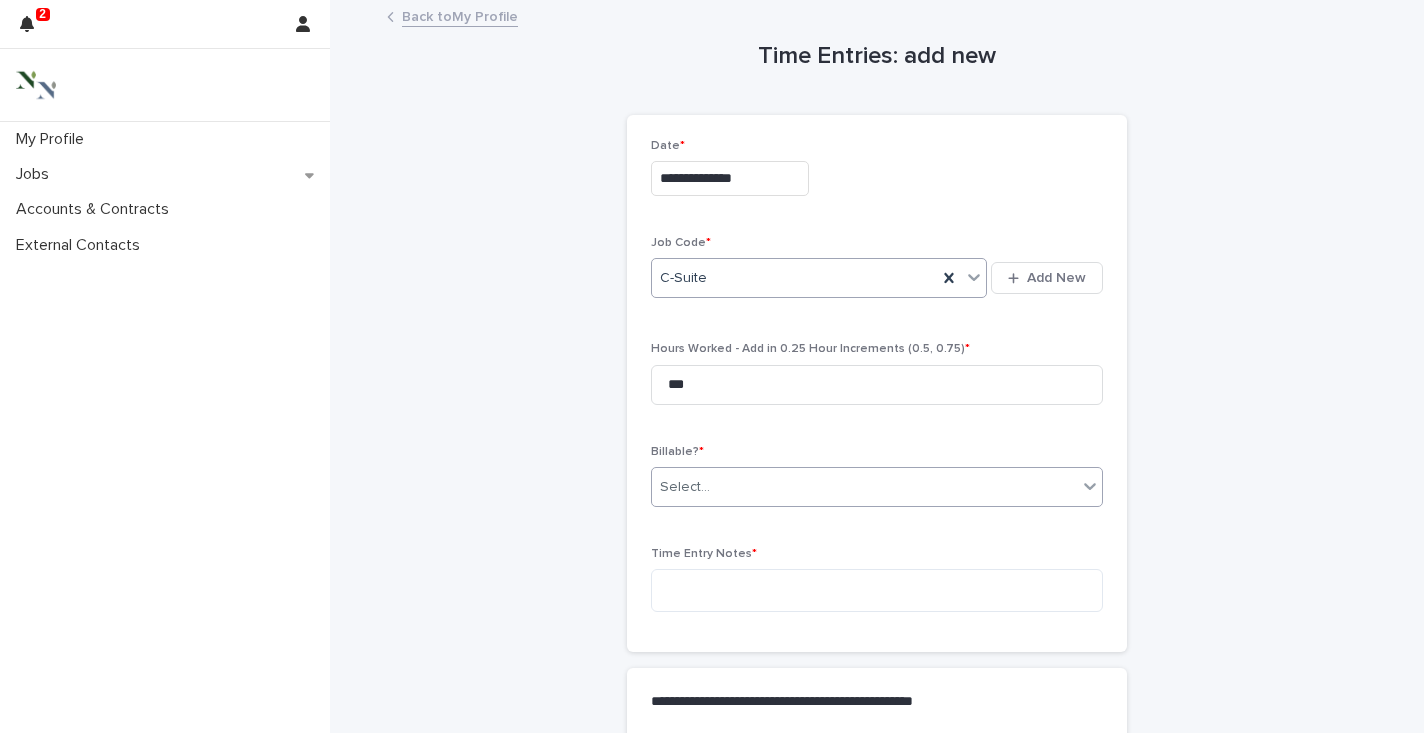 click on "Select..." at bounding box center [864, 487] 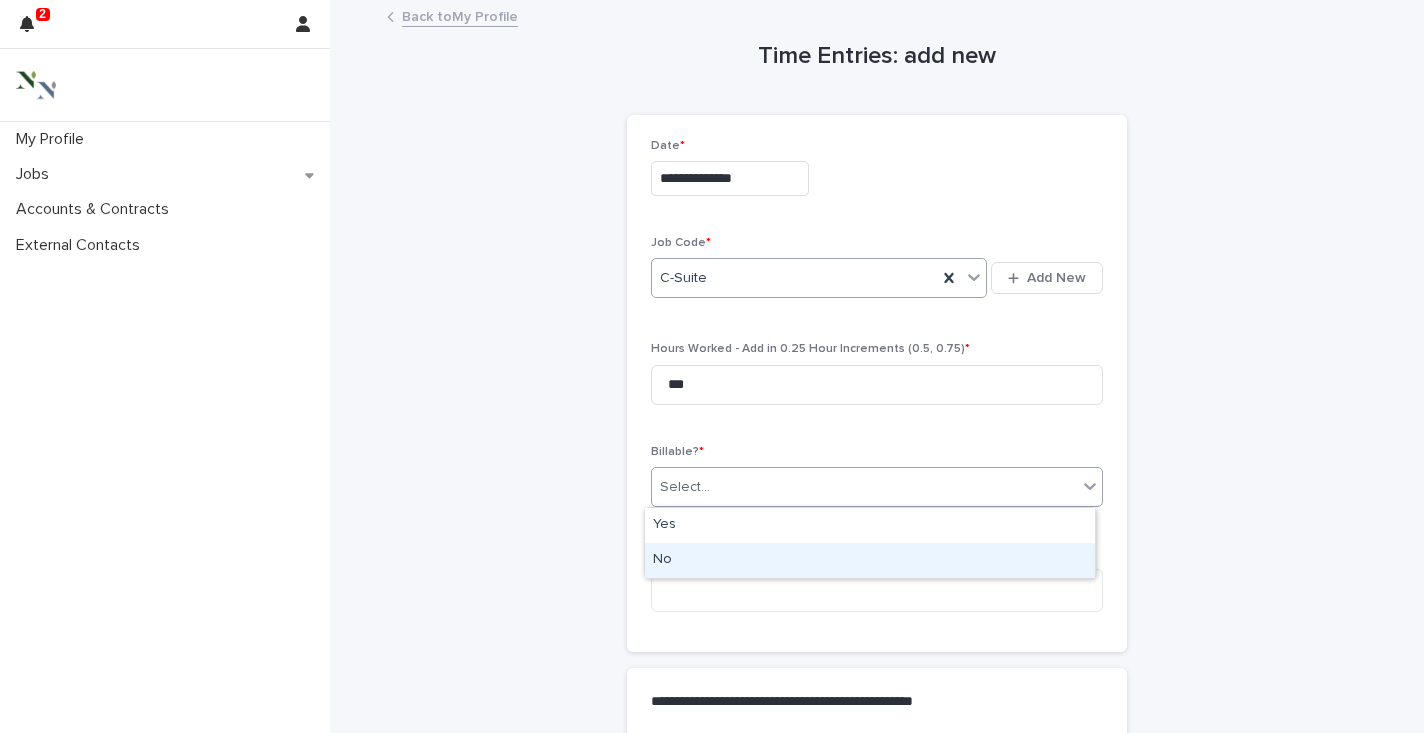 click on "No" at bounding box center (870, 560) 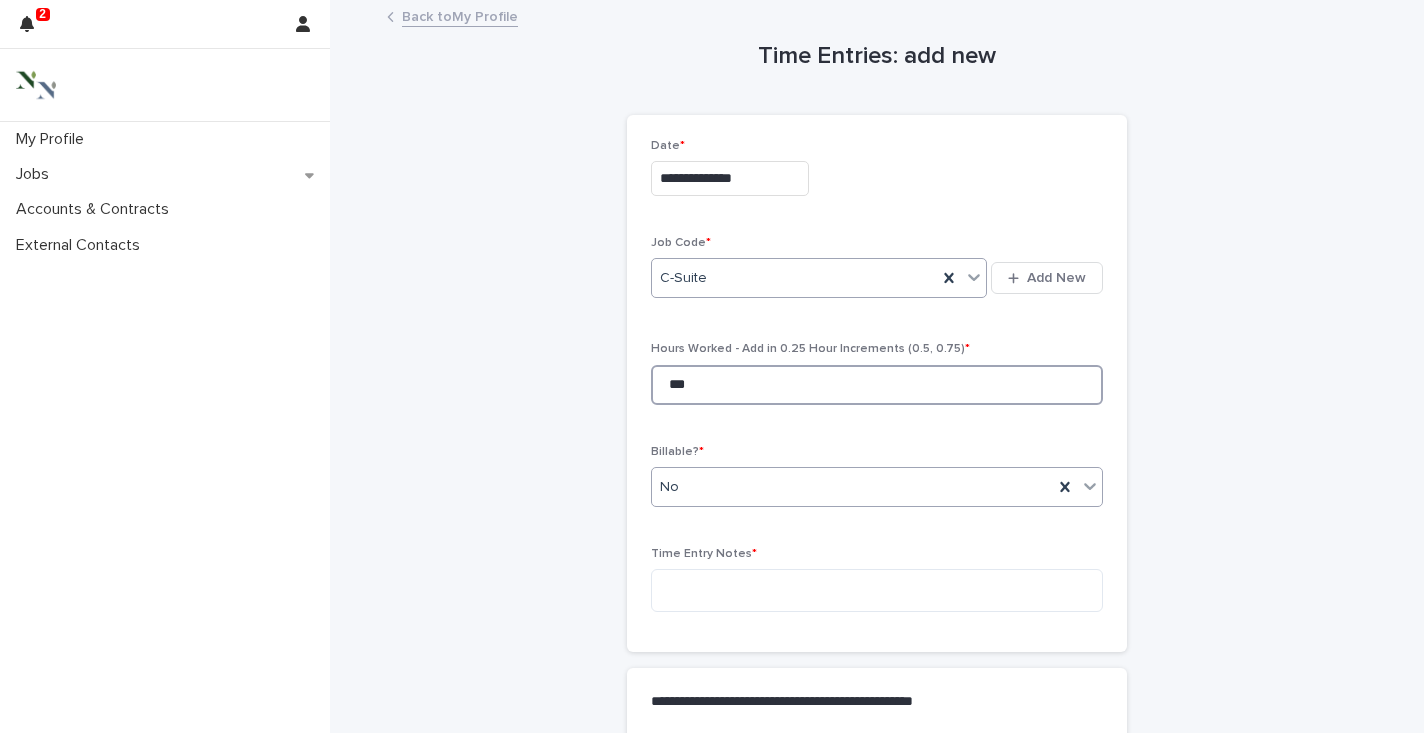click on "***" at bounding box center [877, 385] 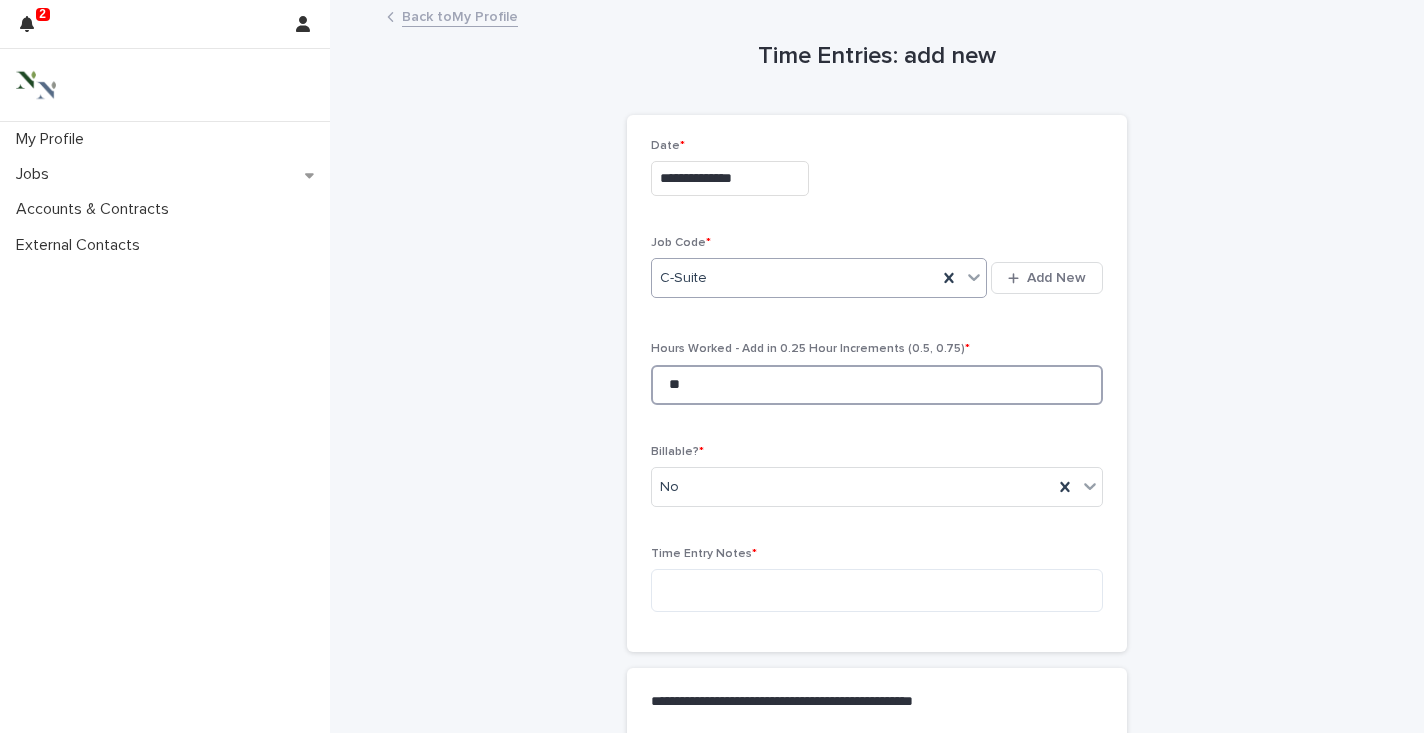 type on "*" 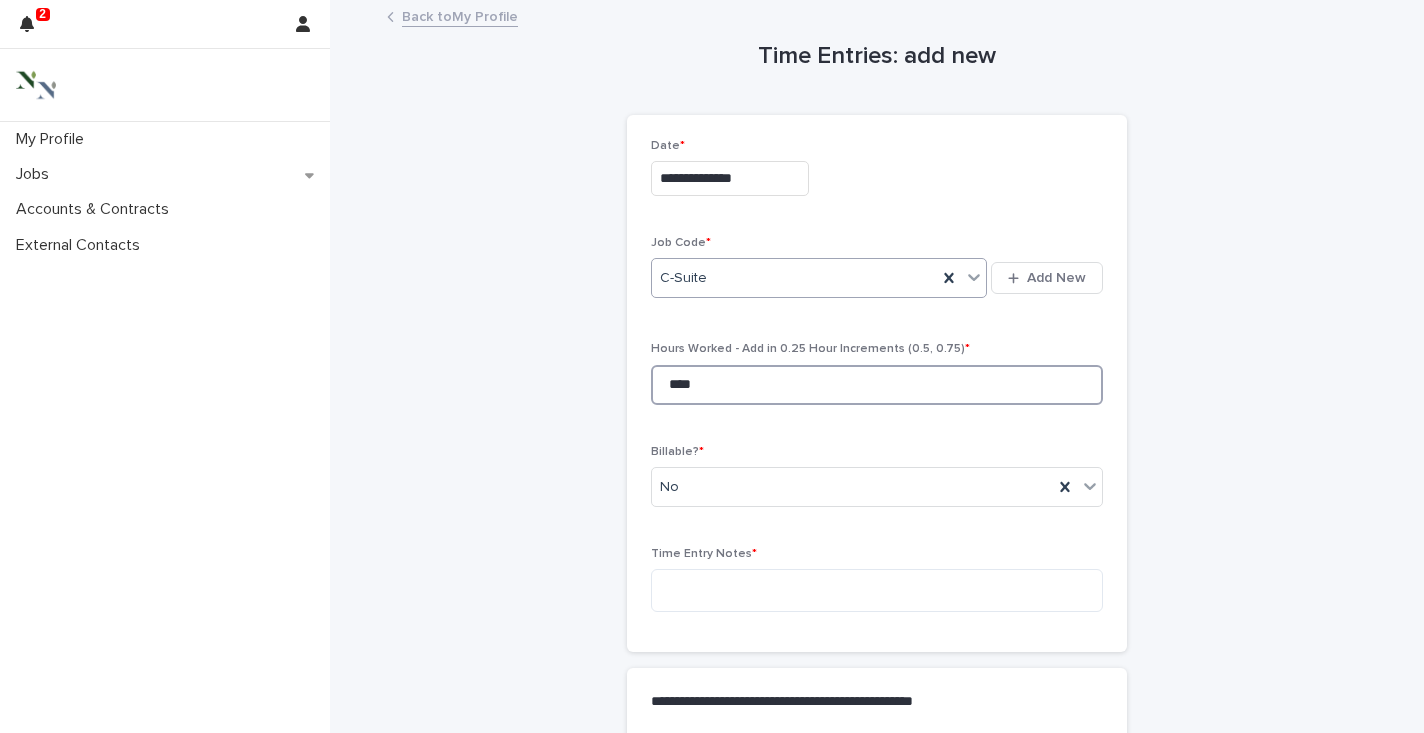 type on "****" 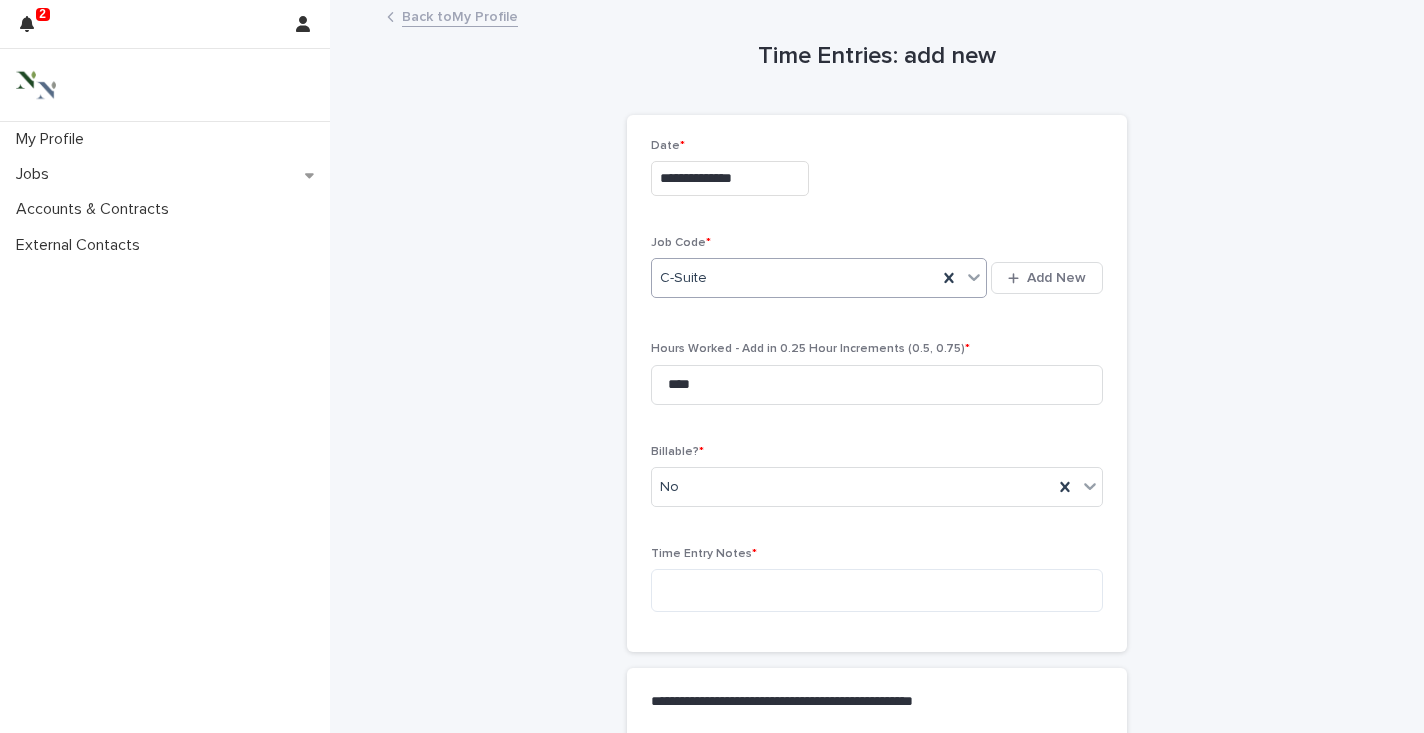 click on "Time Entry Notes *" at bounding box center [877, 587] 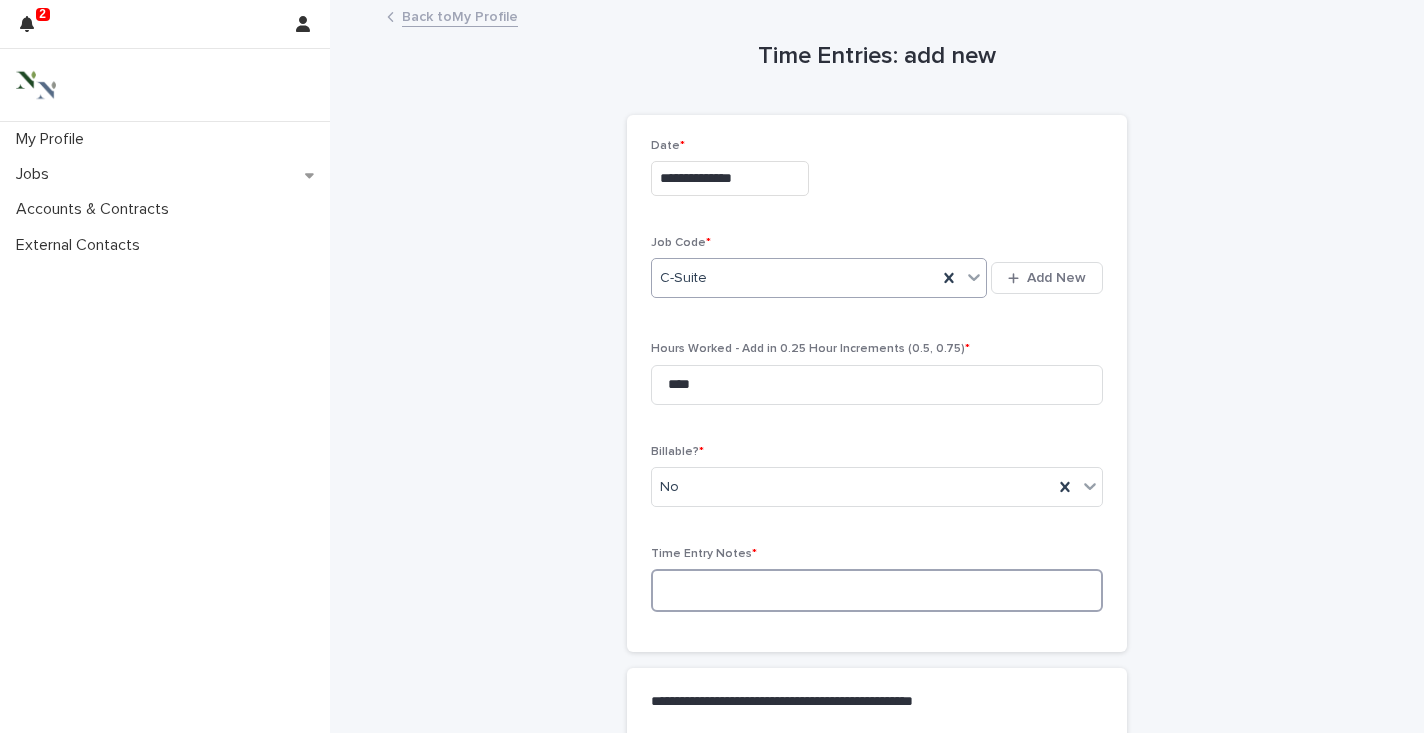 click at bounding box center (877, 590) 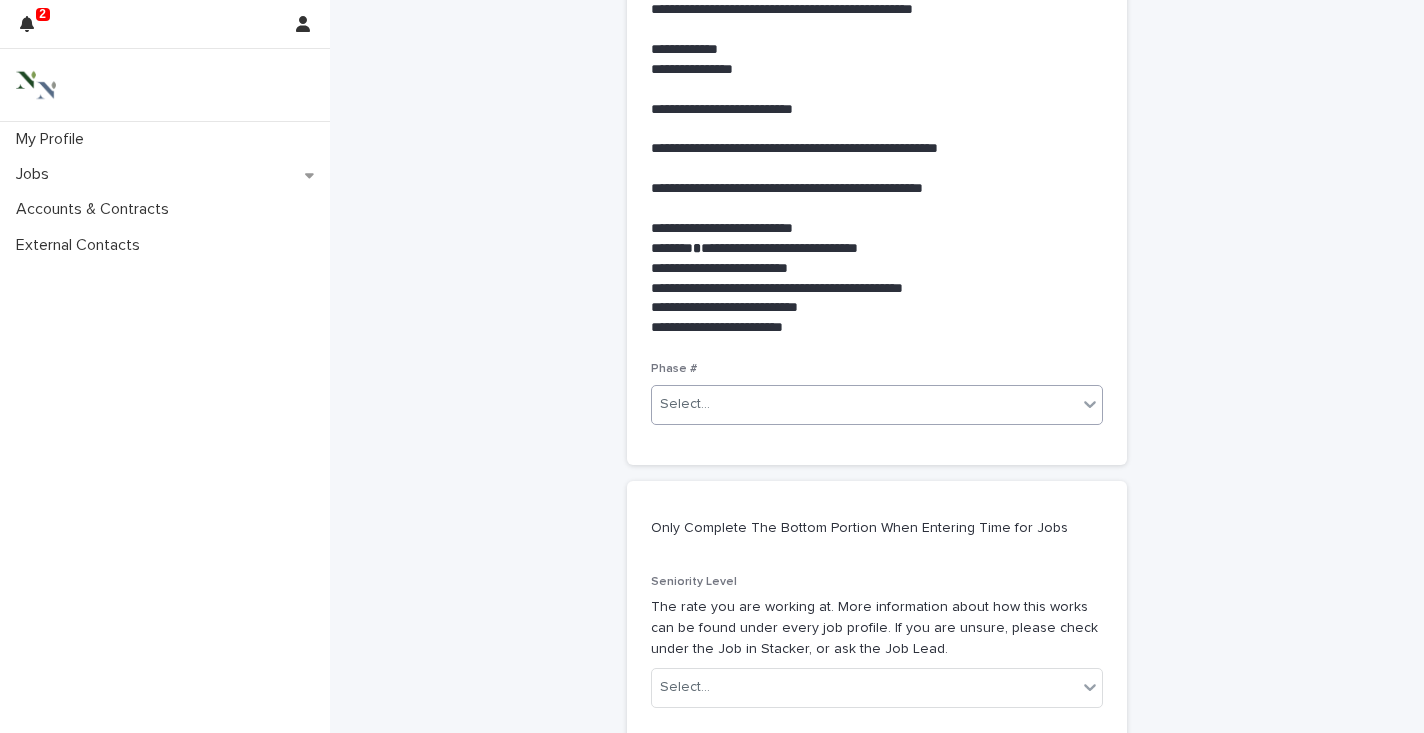 scroll, scrollTop: 707, scrollLeft: 0, axis: vertical 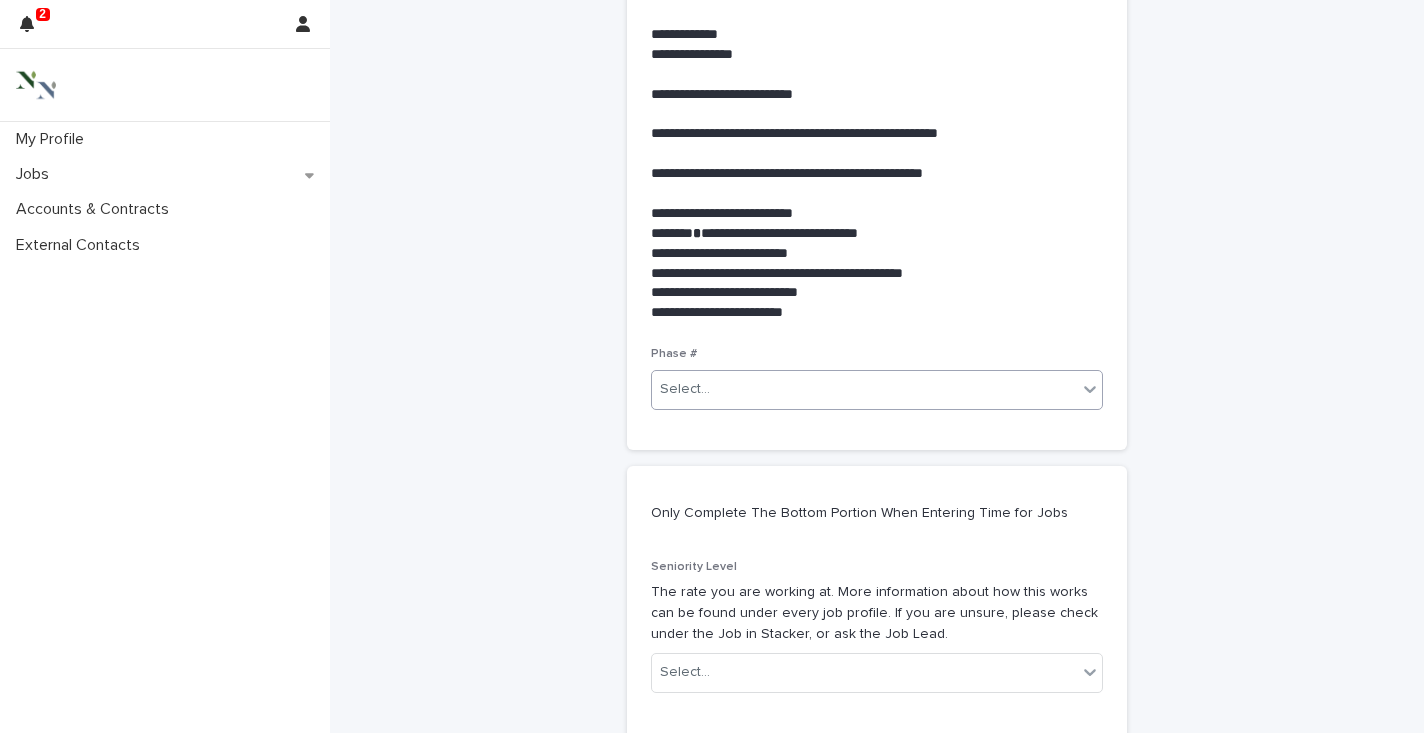 type on "**********" 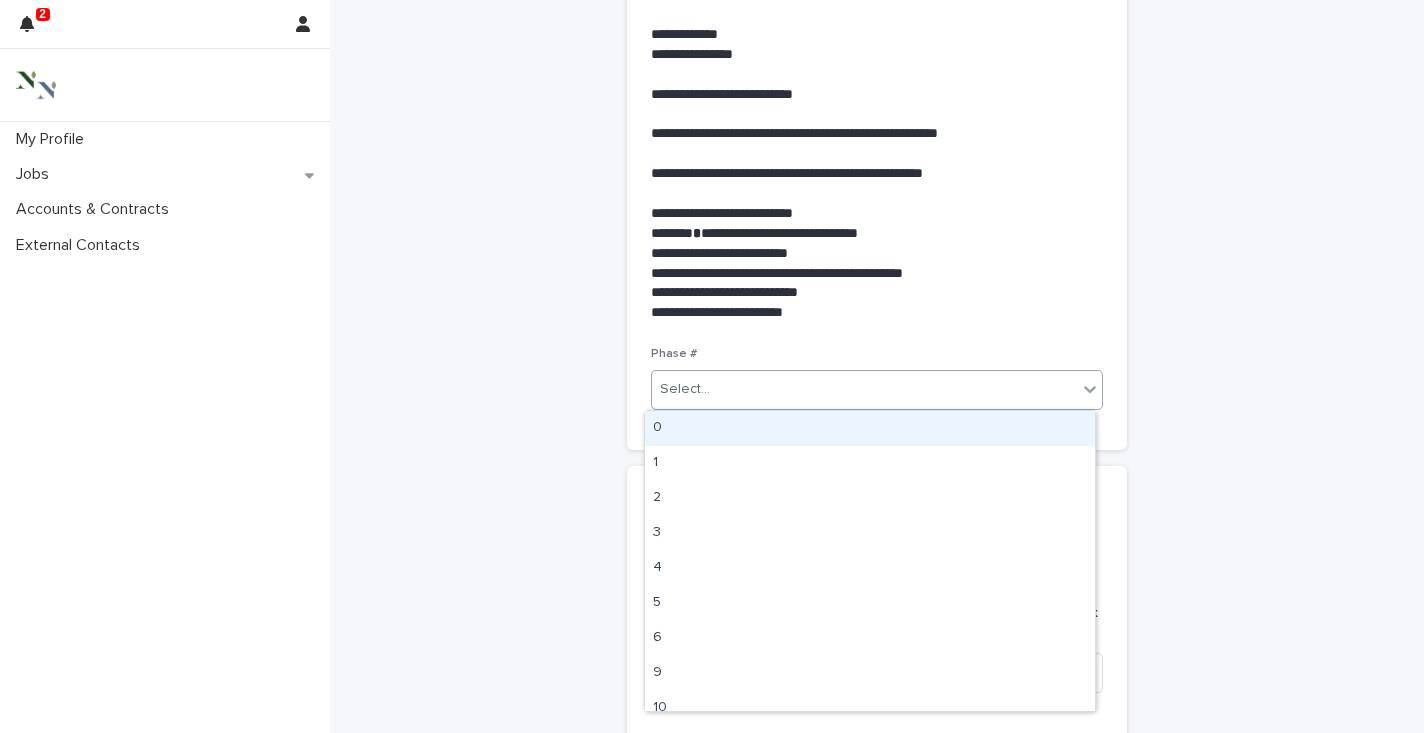 click on "Select..." at bounding box center [864, 389] 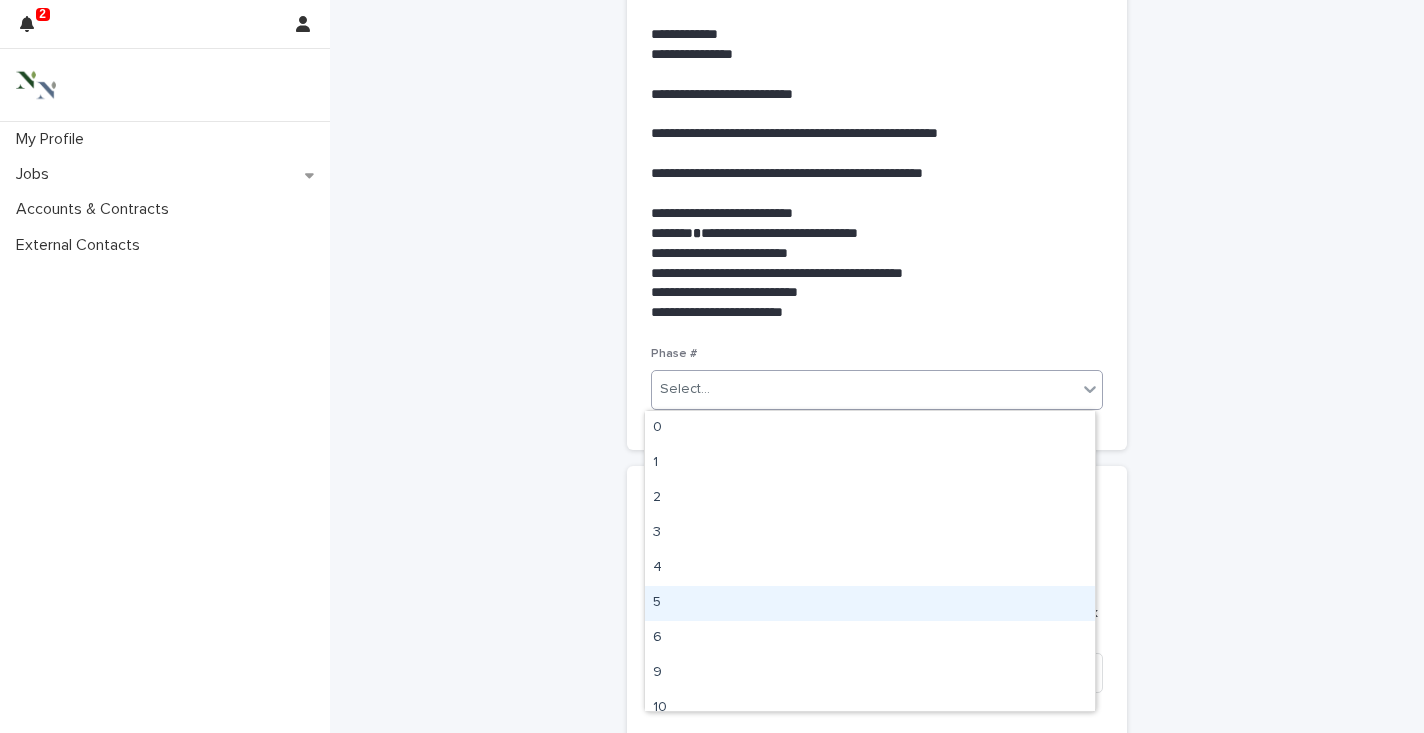 scroll, scrollTop: 15, scrollLeft: 0, axis: vertical 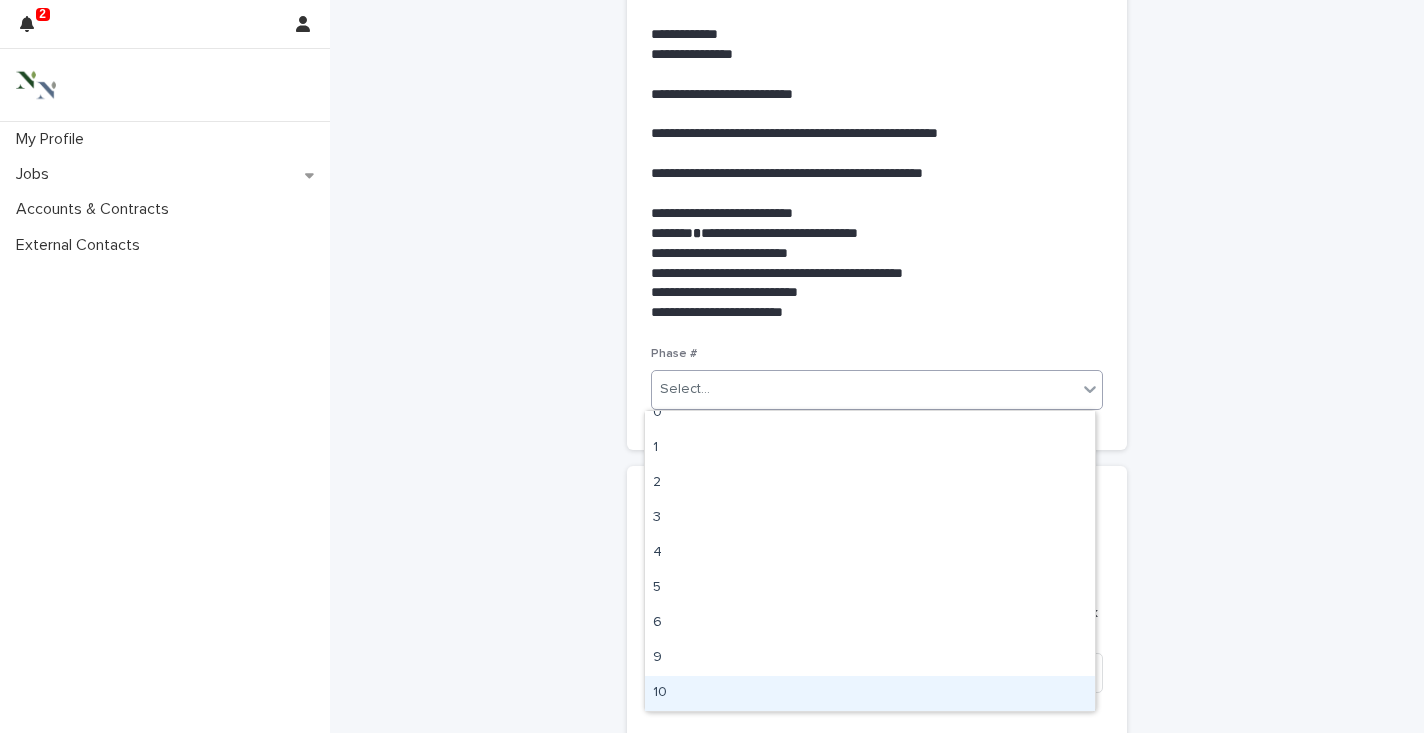 click on "10" at bounding box center [870, 693] 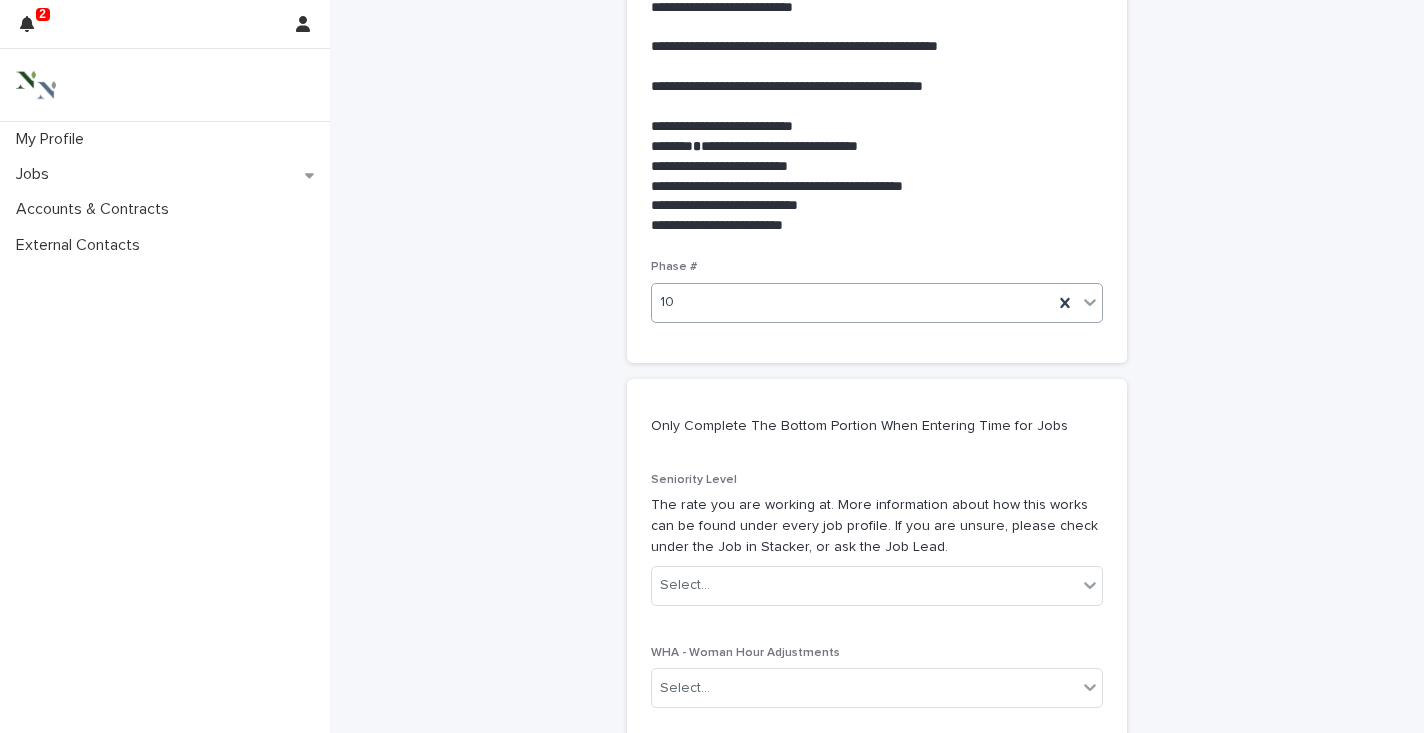 scroll, scrollTop: 1014, scrollLeft: 0, axis: vertical 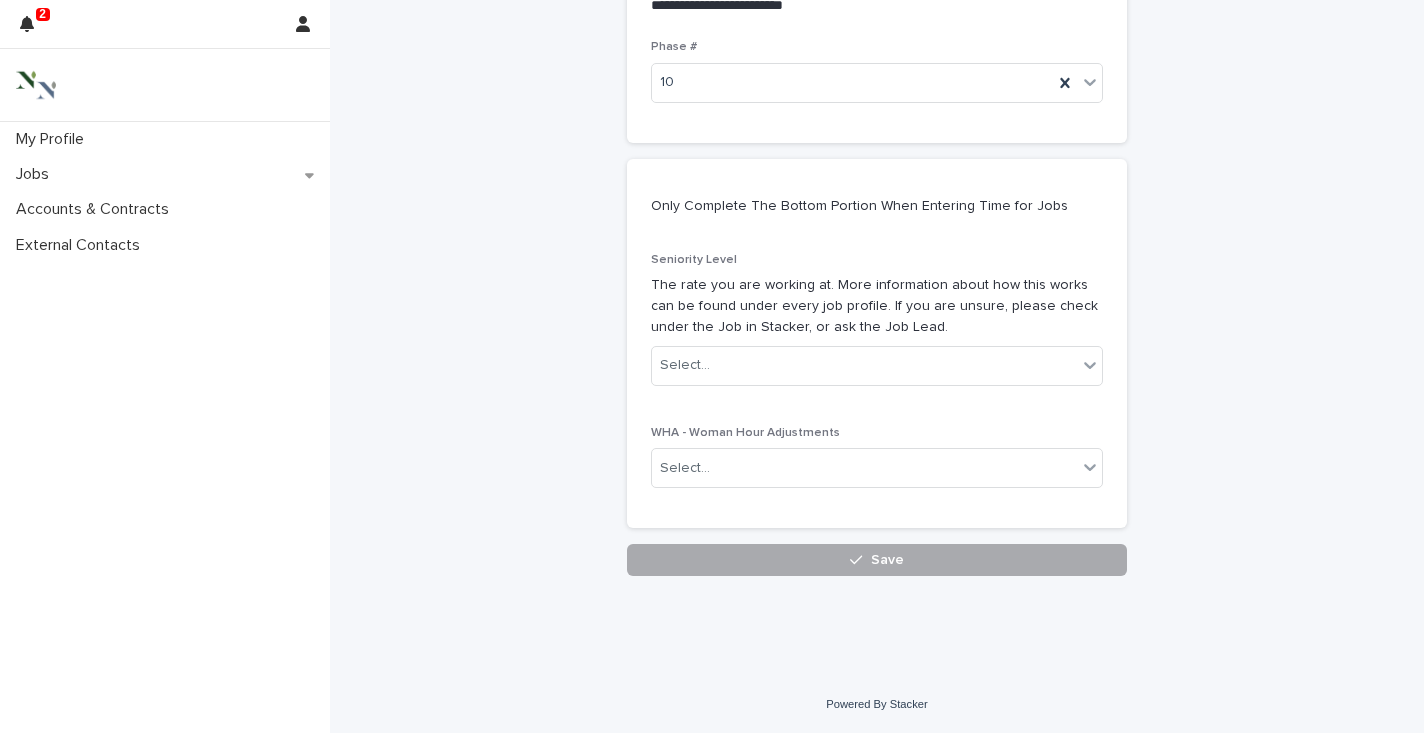 click on "Save" at bounding box center (877, 560) 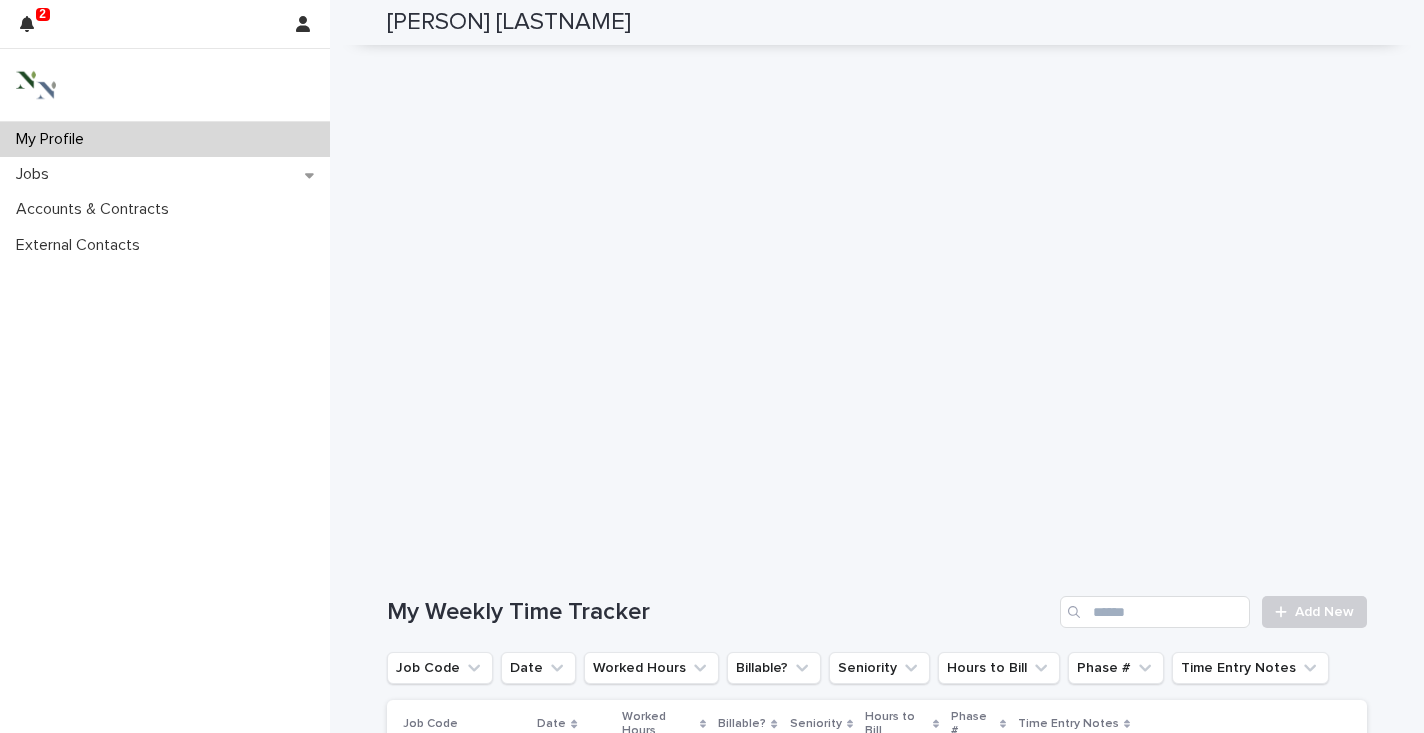 scroll, scrollTop: 241, scrollLeft: 0, axis: vertical 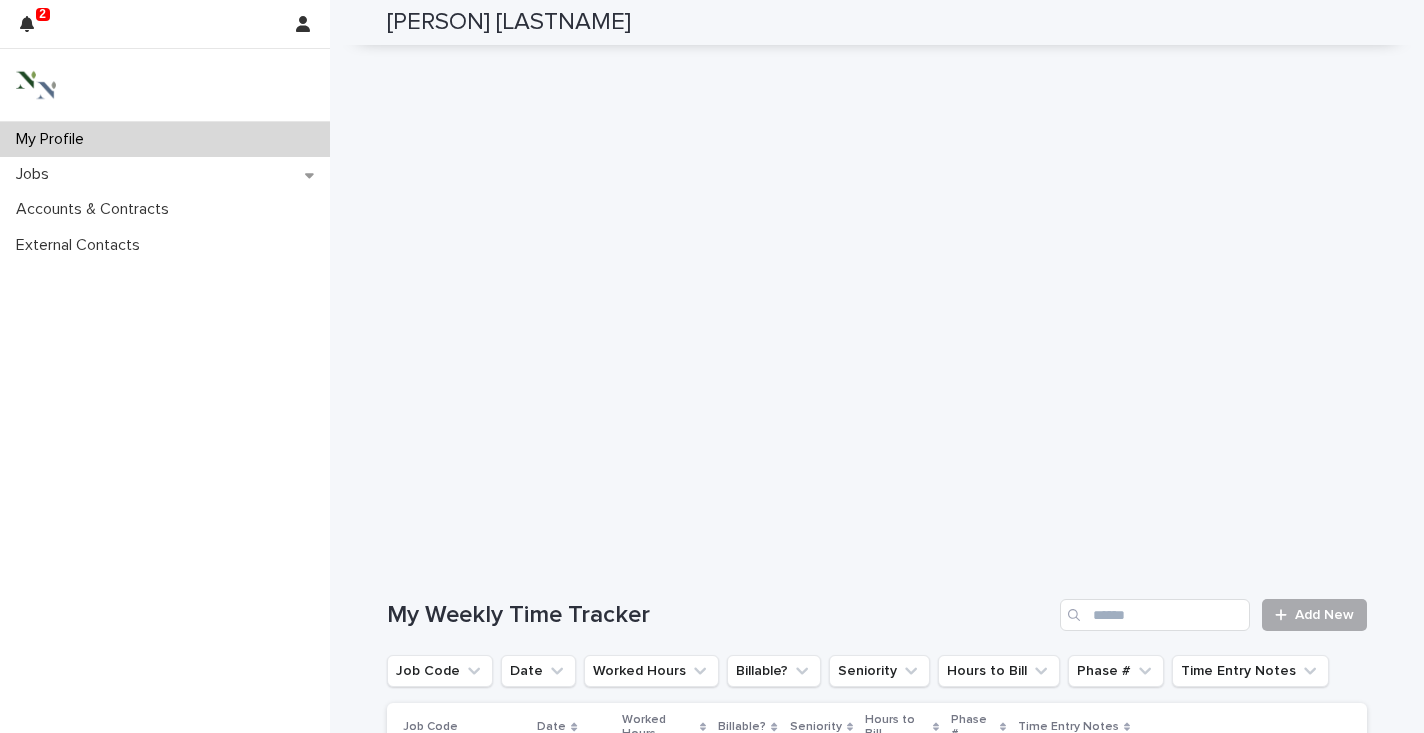 click on "Add New" at bounding box center (1314, 615) 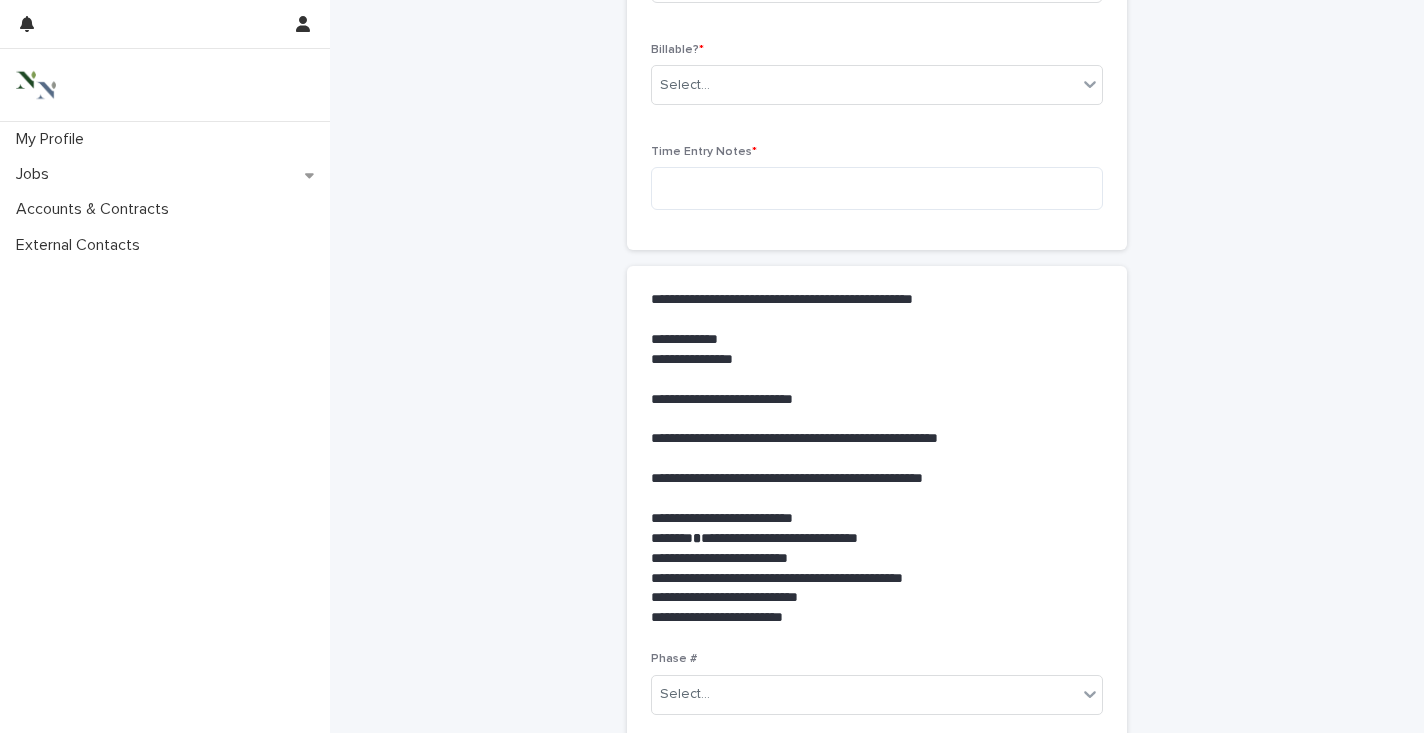 scroll, scrollTop: 0, scrollLeft: 0, axis: both 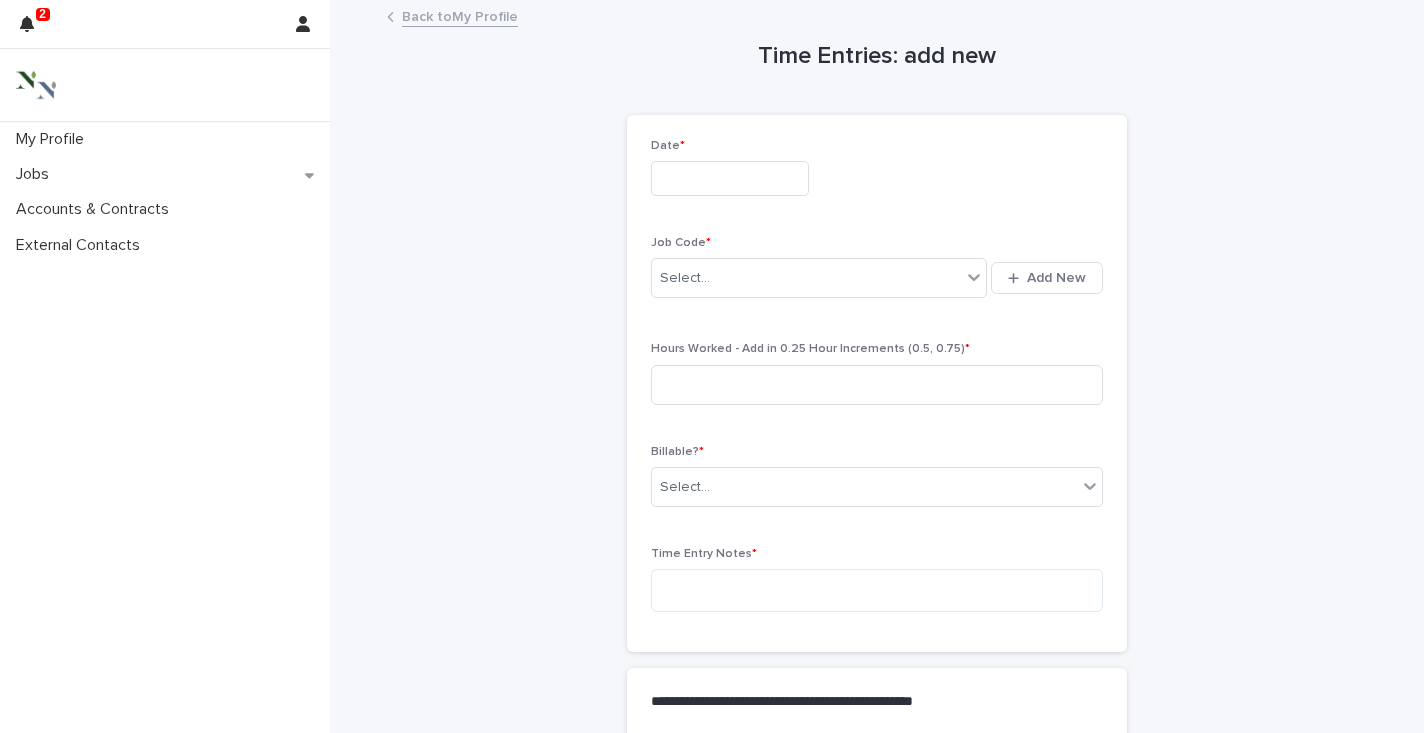 click at bounding box center (730, 178) 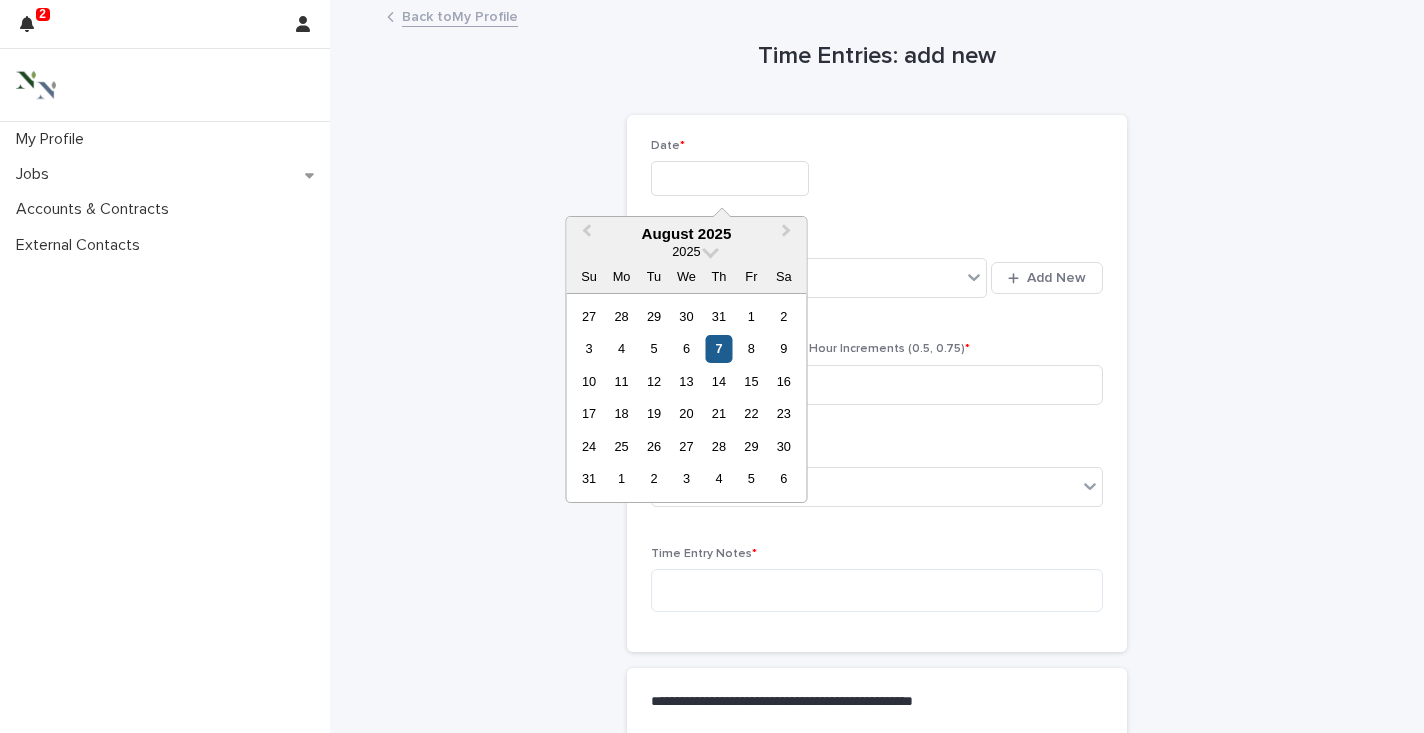 click on "7" at bounding box center [718, 348] 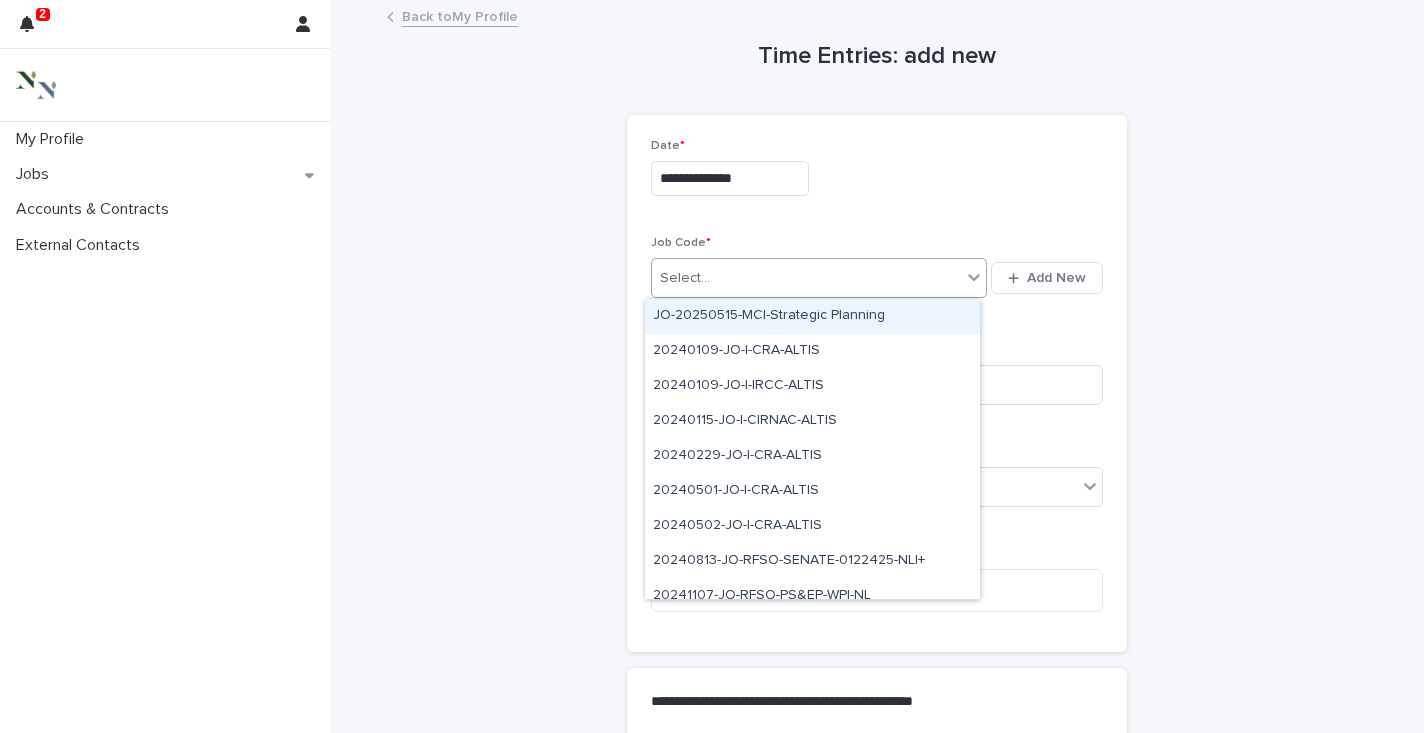 click on "Select..." at bounding box center (806, 278) 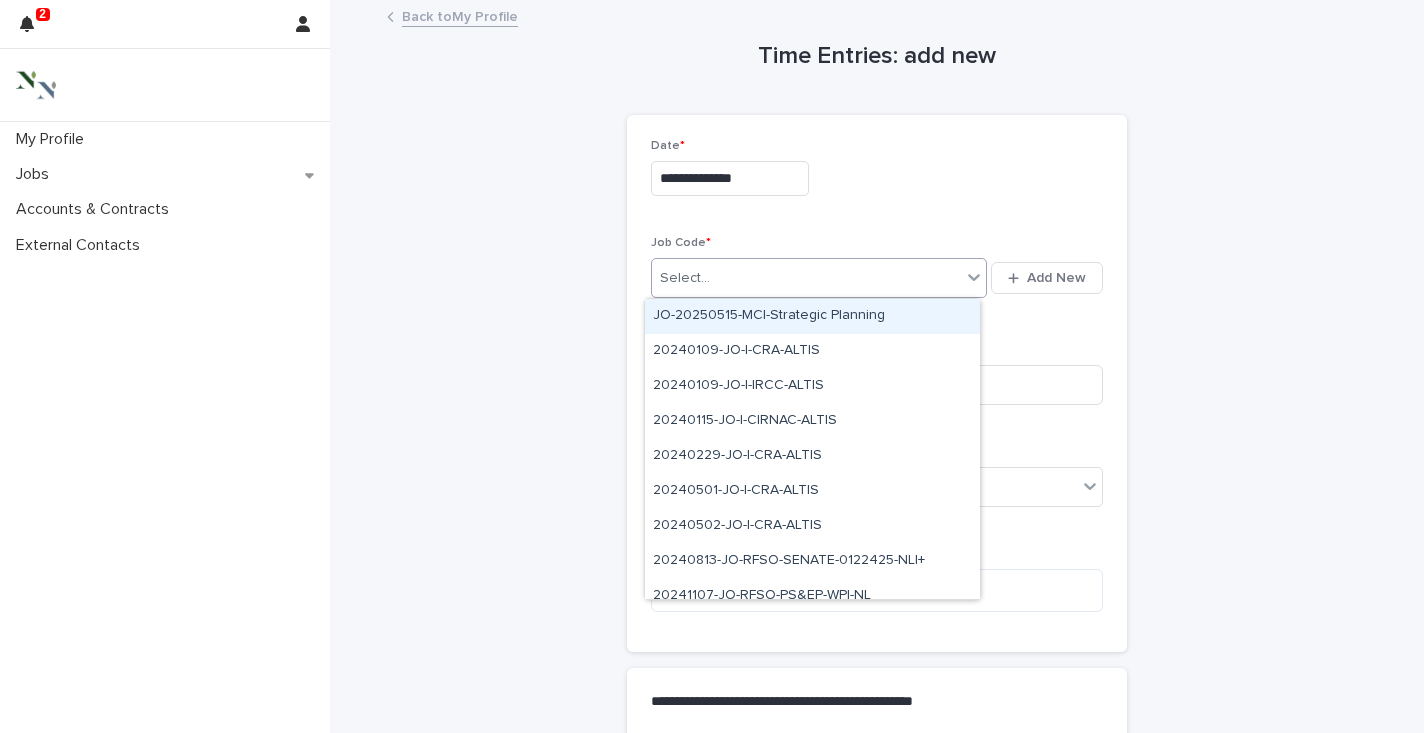 type on "*" 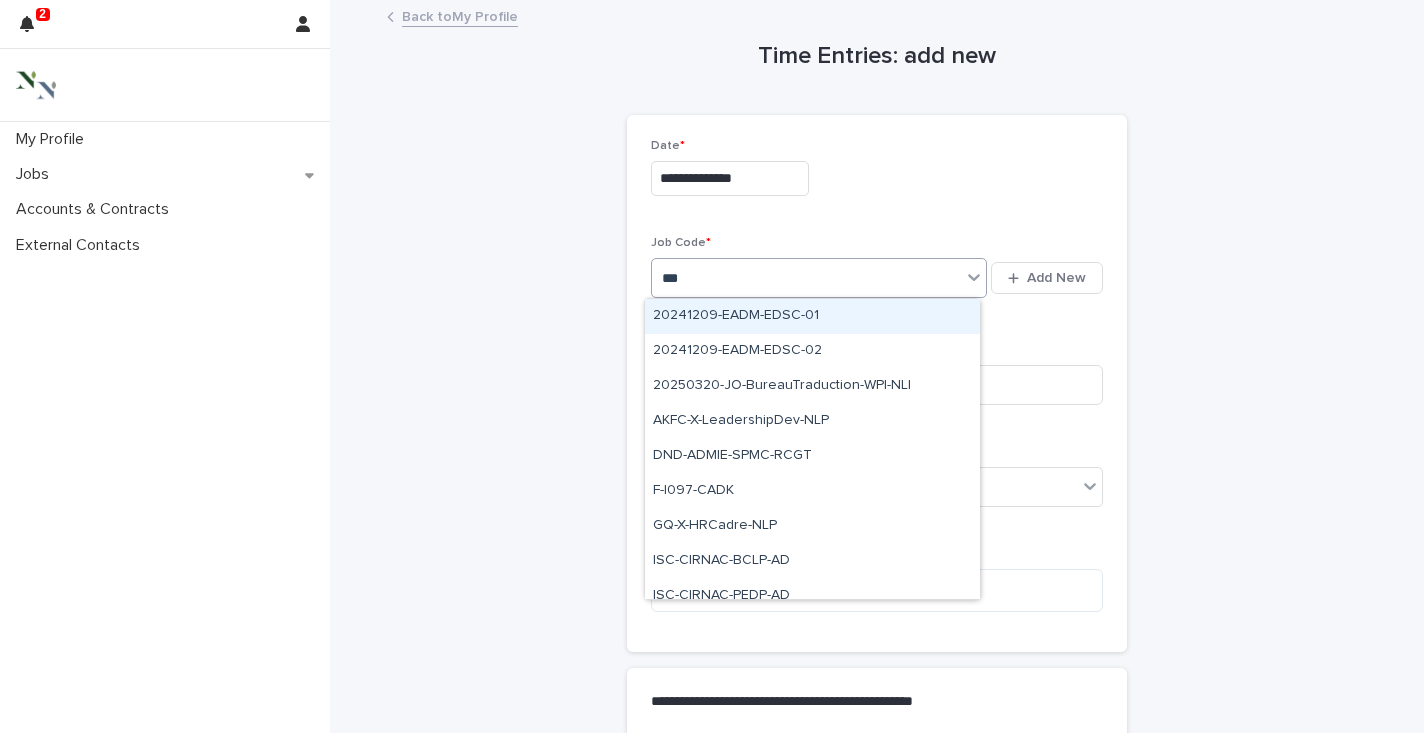 type on "****" 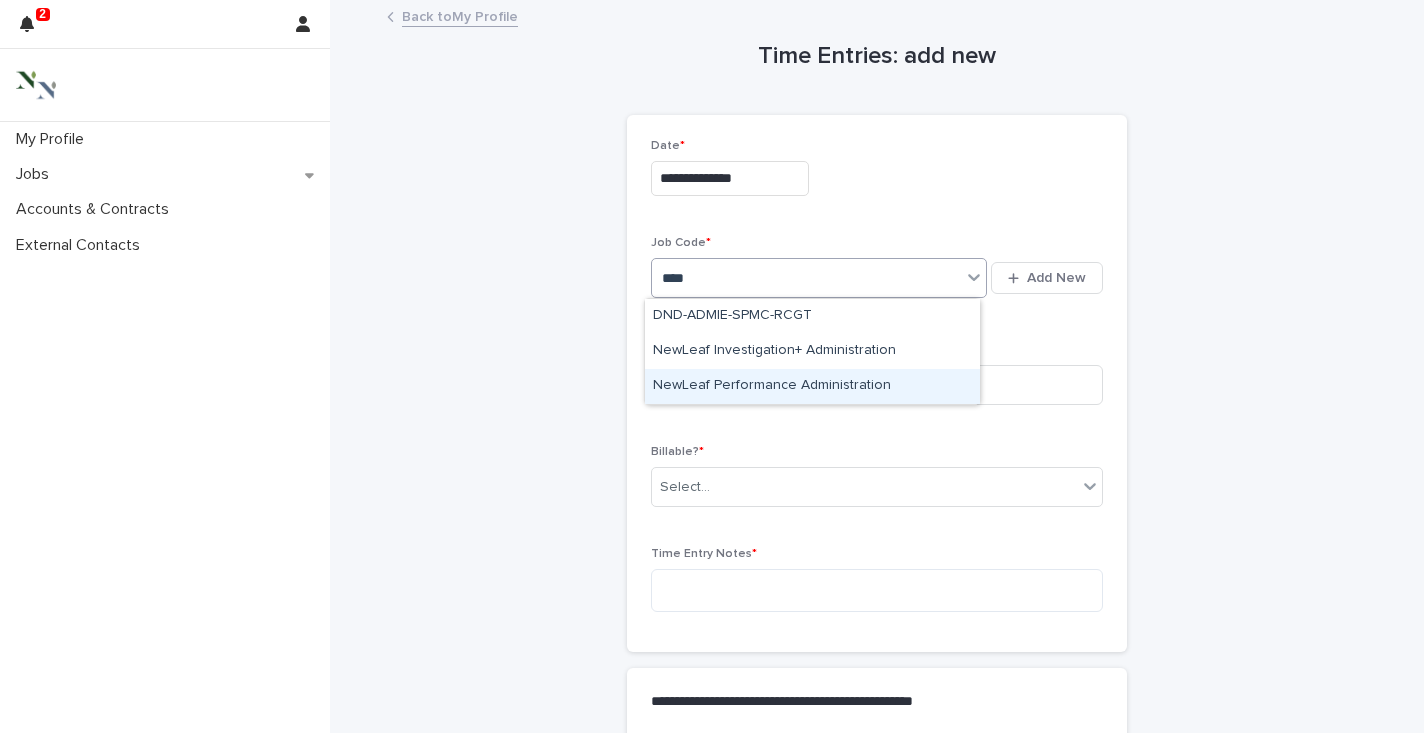 click on "NewLeaf Performance Administration" at bounding box center [812, 386] 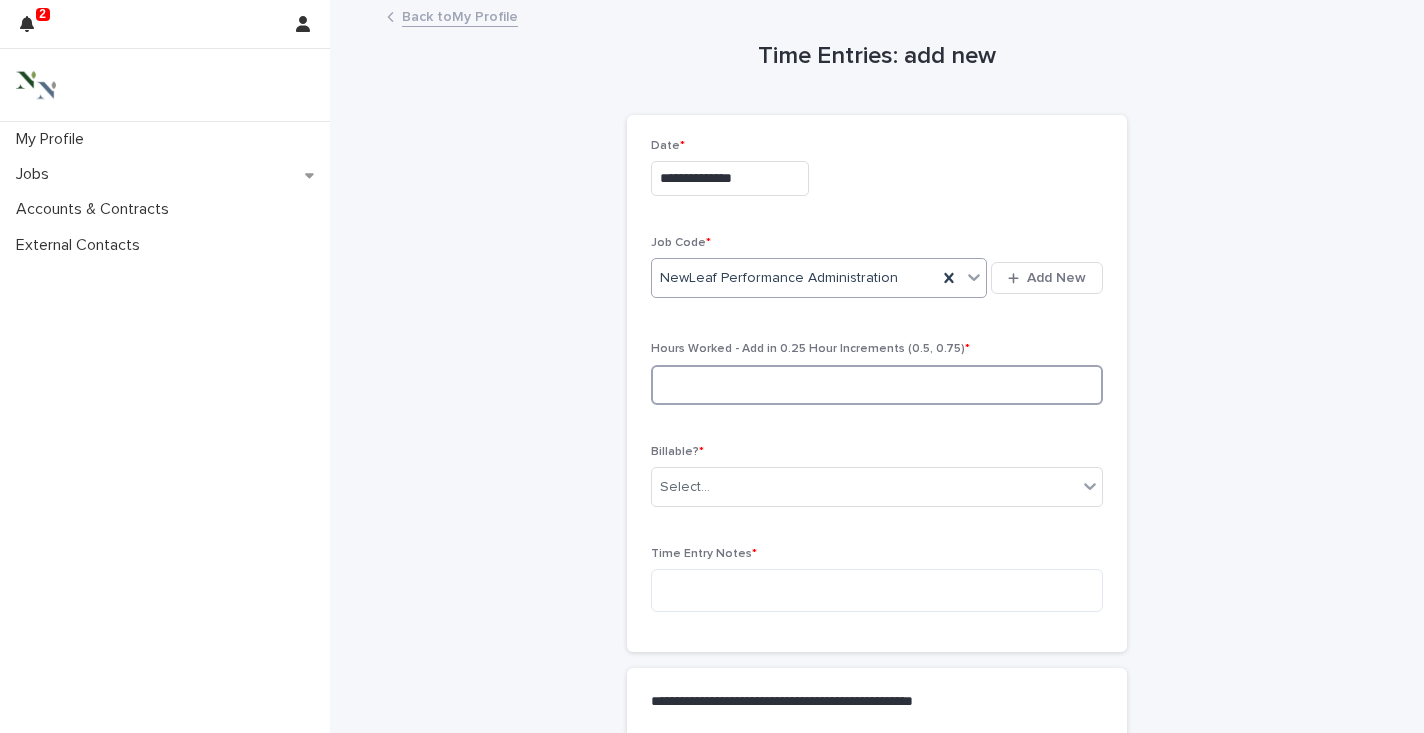 click at bounding box center [877, 385] 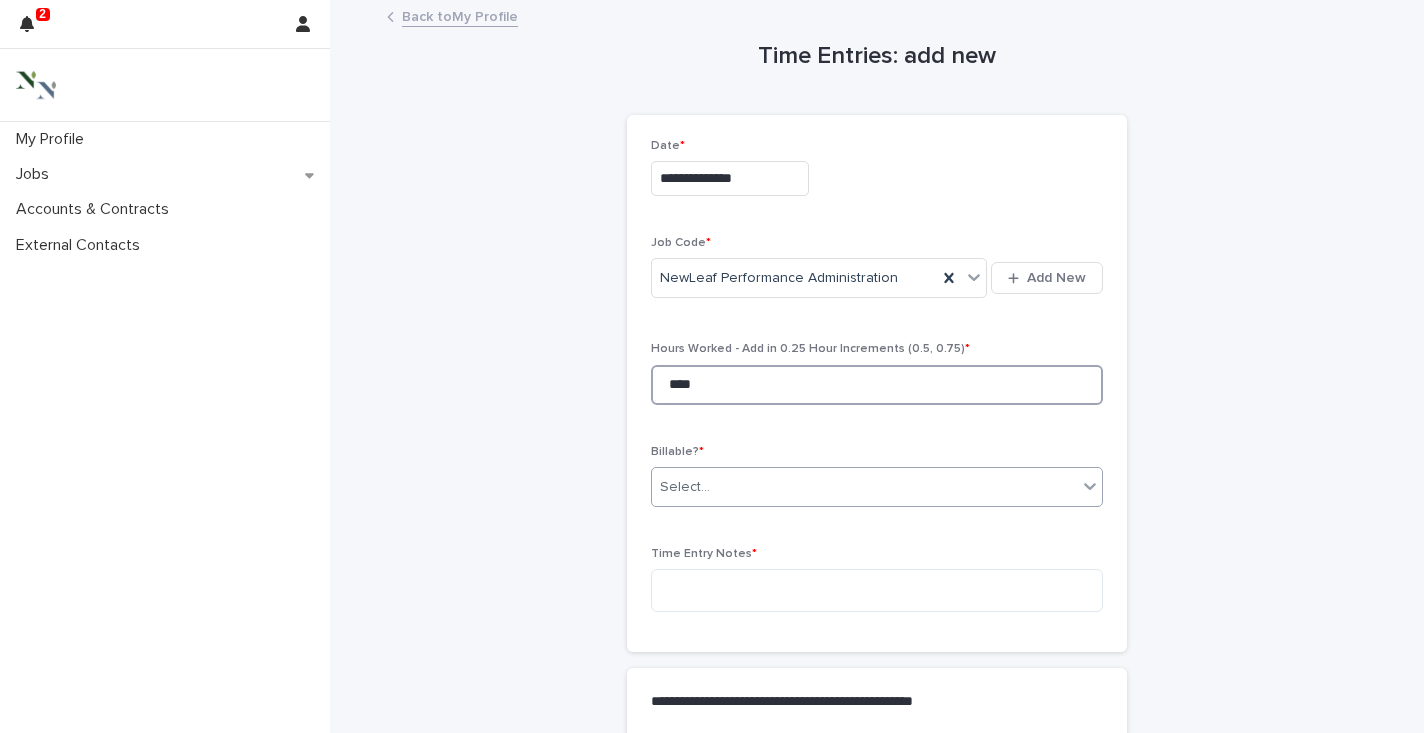type on "****" 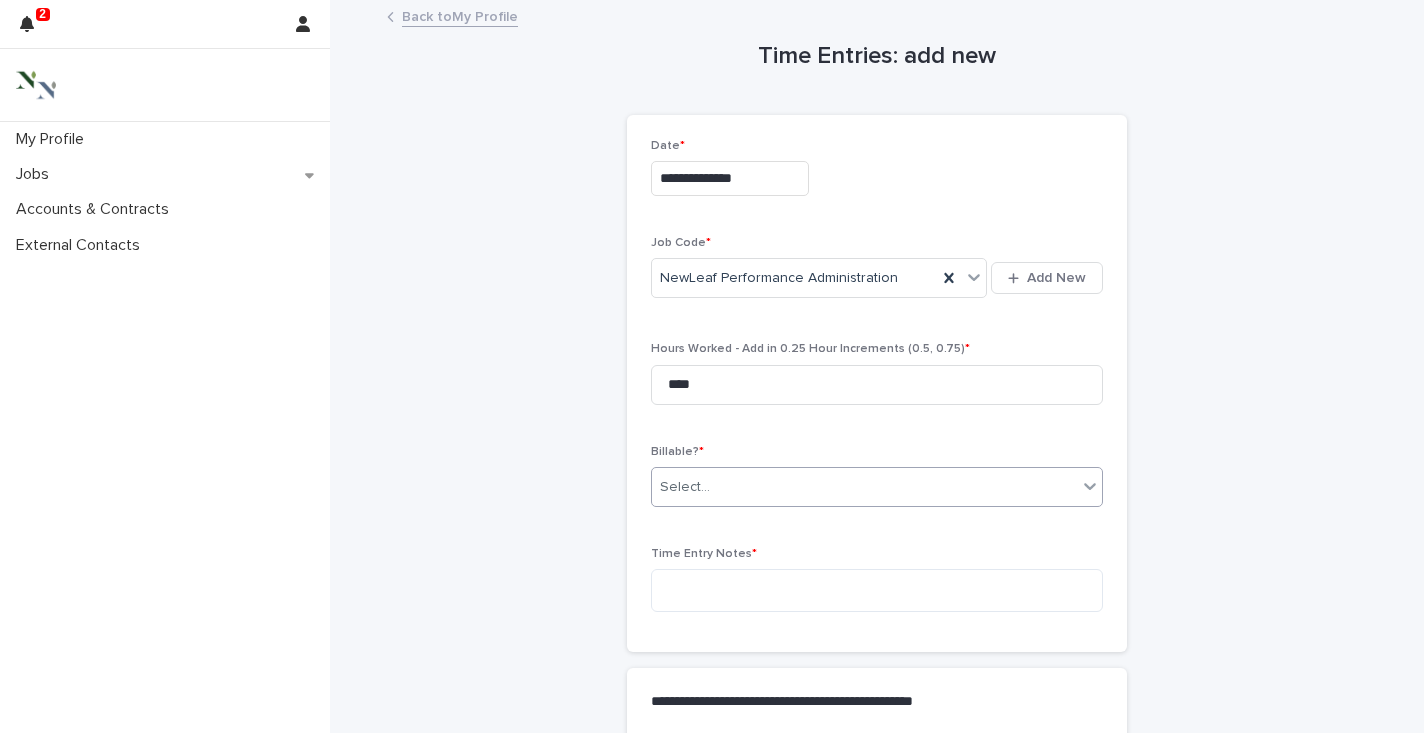 click on "Select..." at bounding box center [864, 487] 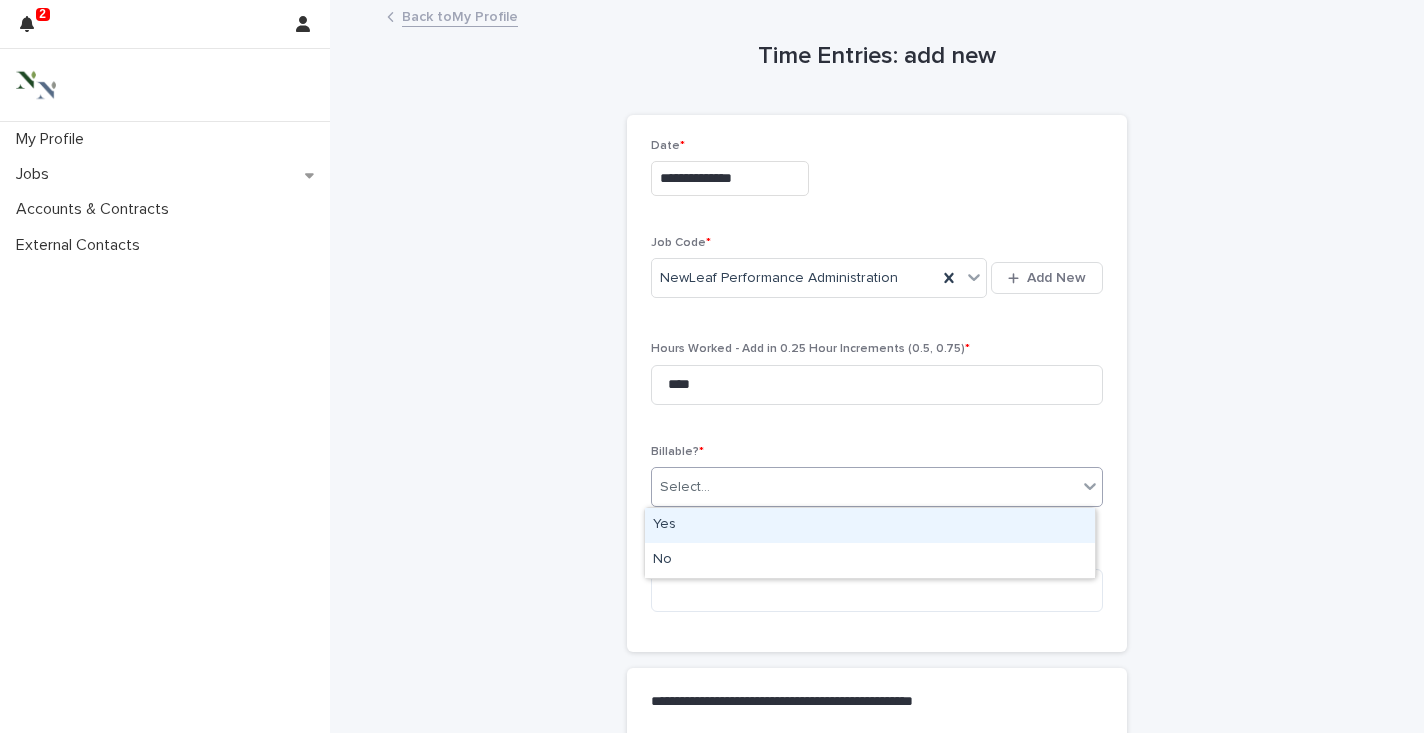 click on "Yes" at bounding box center (870, 525) 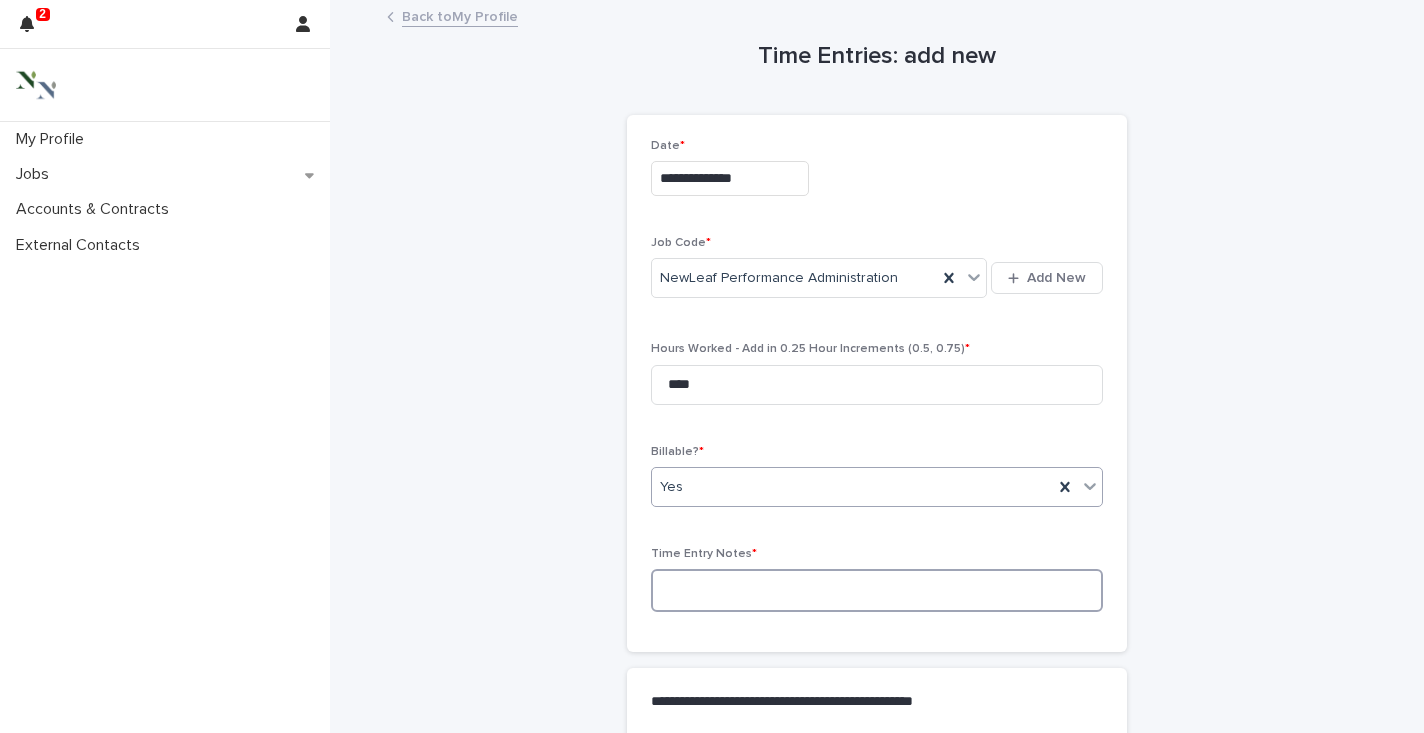 click at bounding box center (877, 590) 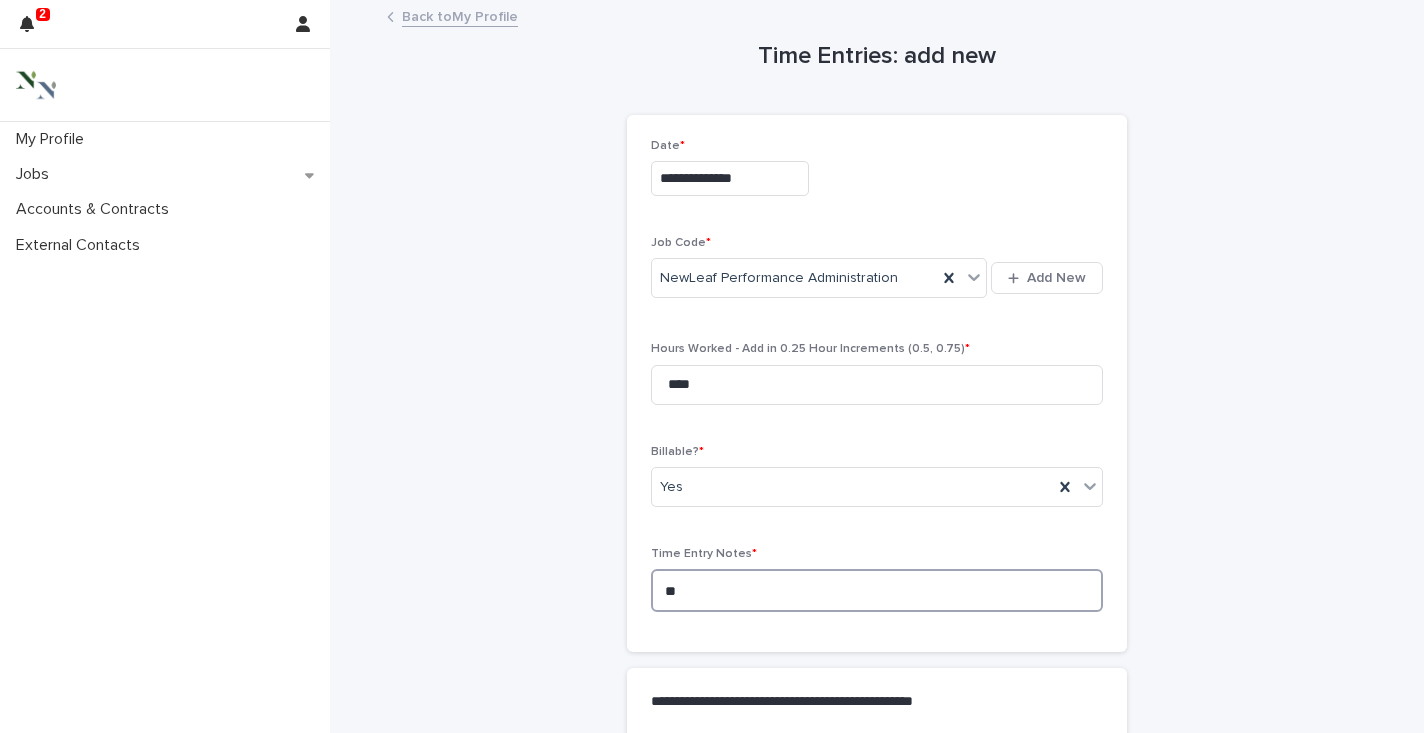 type on "*" 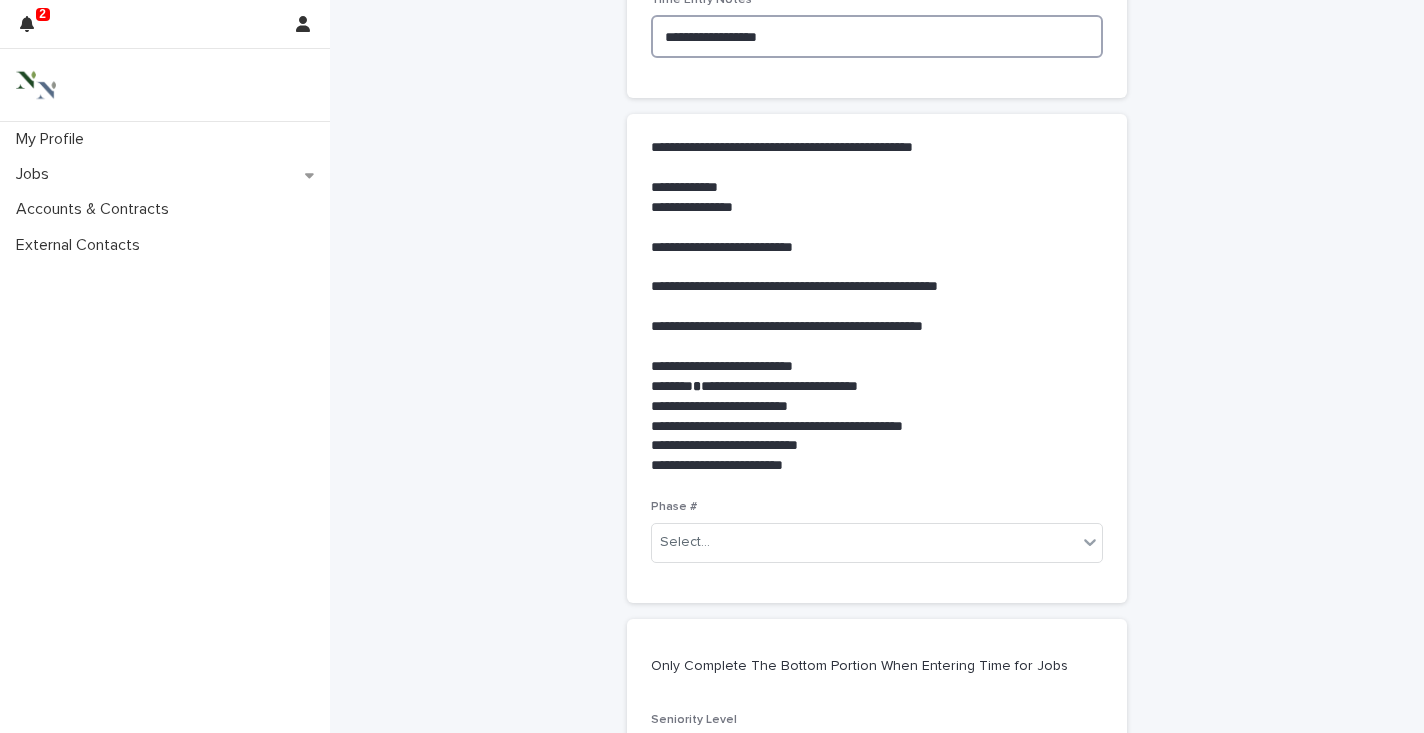 scroll, scrollTop: 556, scrollLeft: 0, axis: vertical 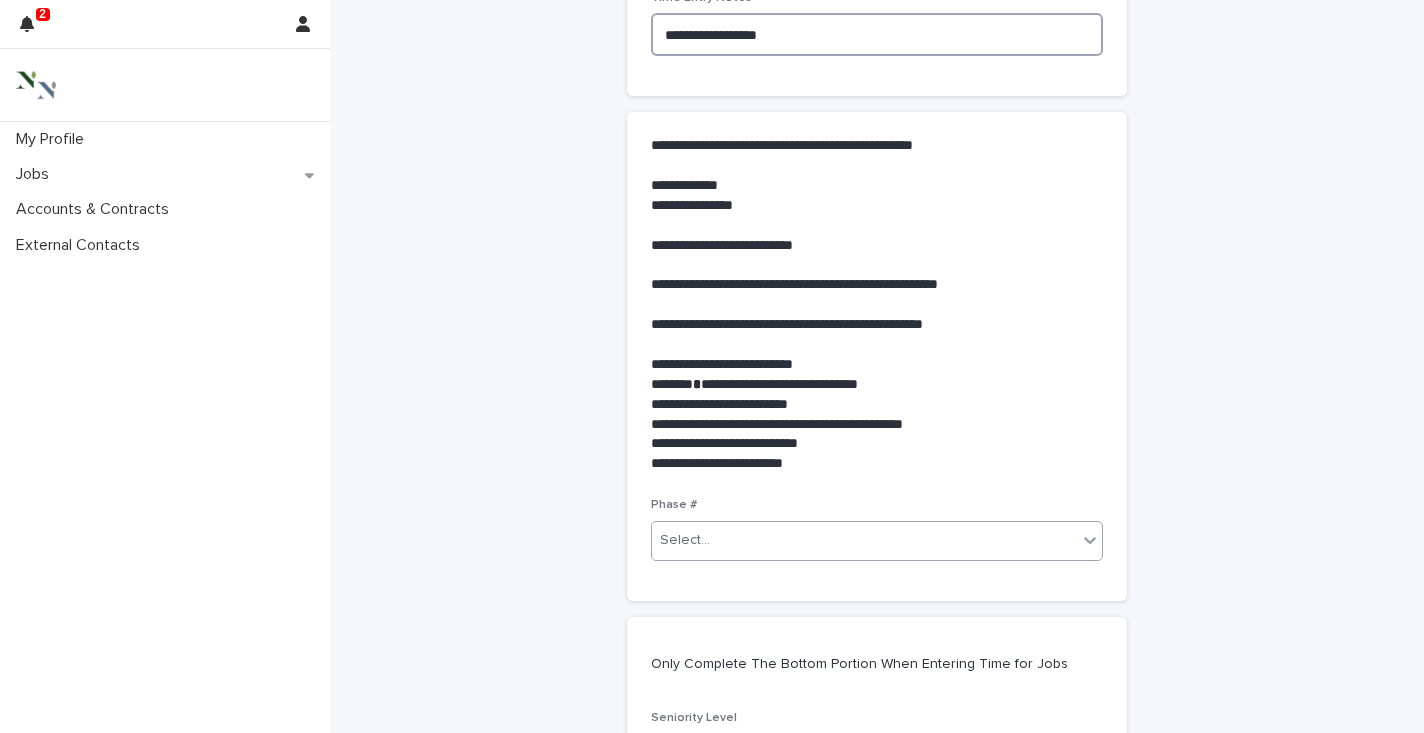 type on "**********" 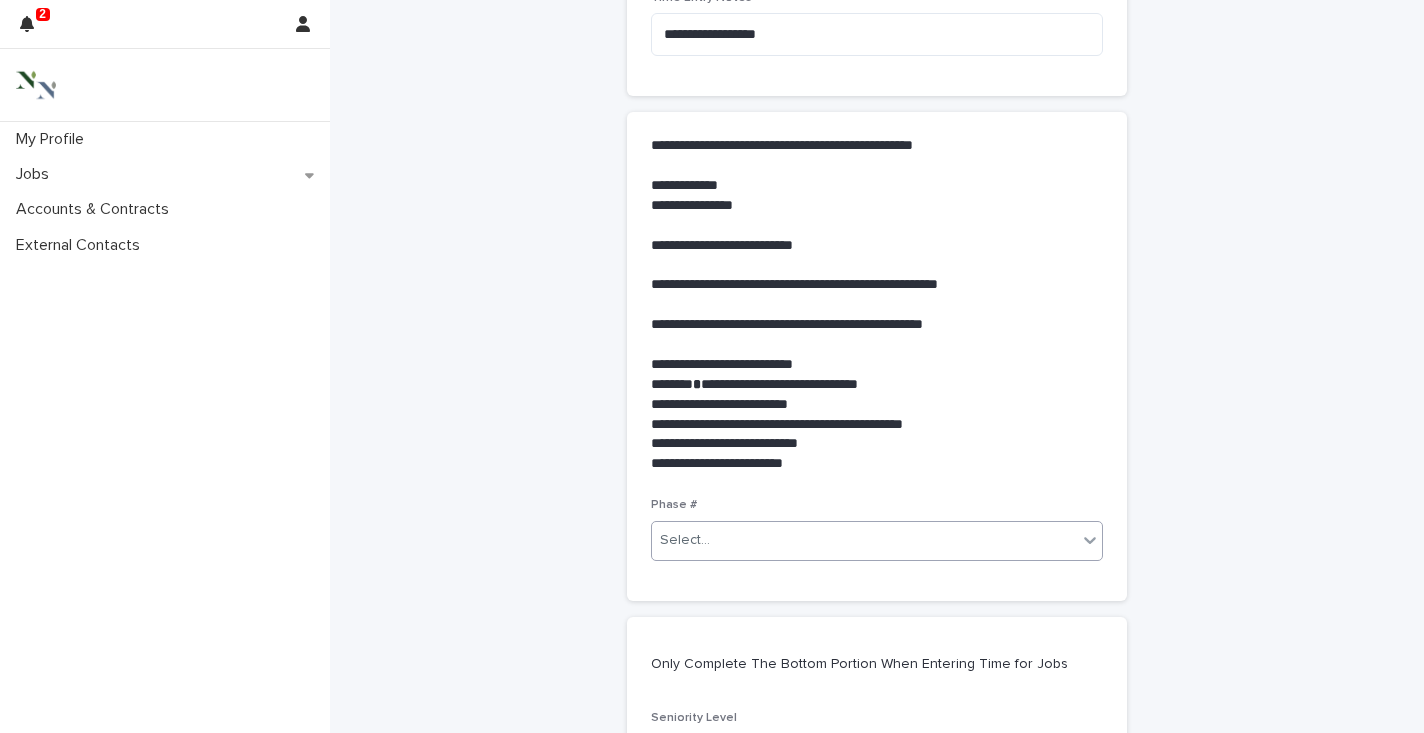 click on "Select..." at bounding box center (864, 540) 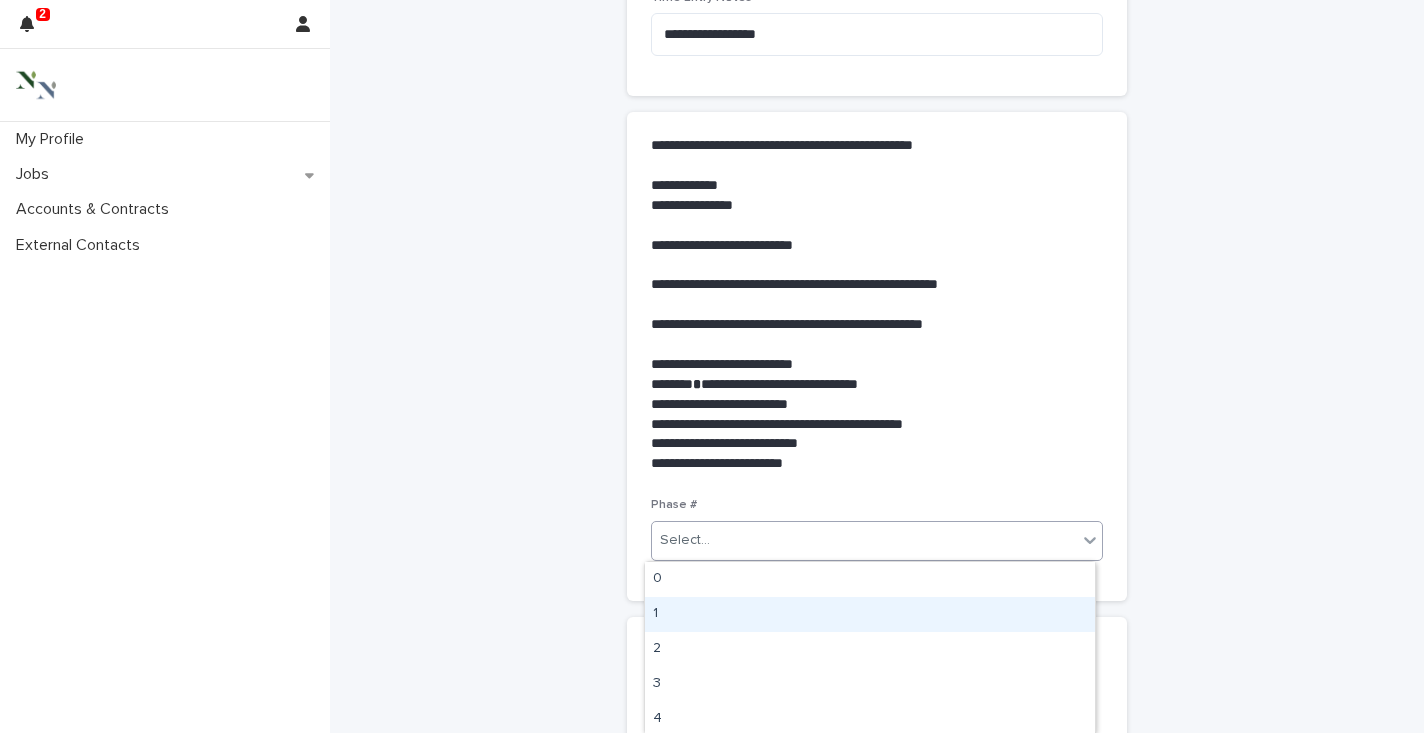 scroll, scrollTop: 142, scrollLeft: 0, axis: vertical 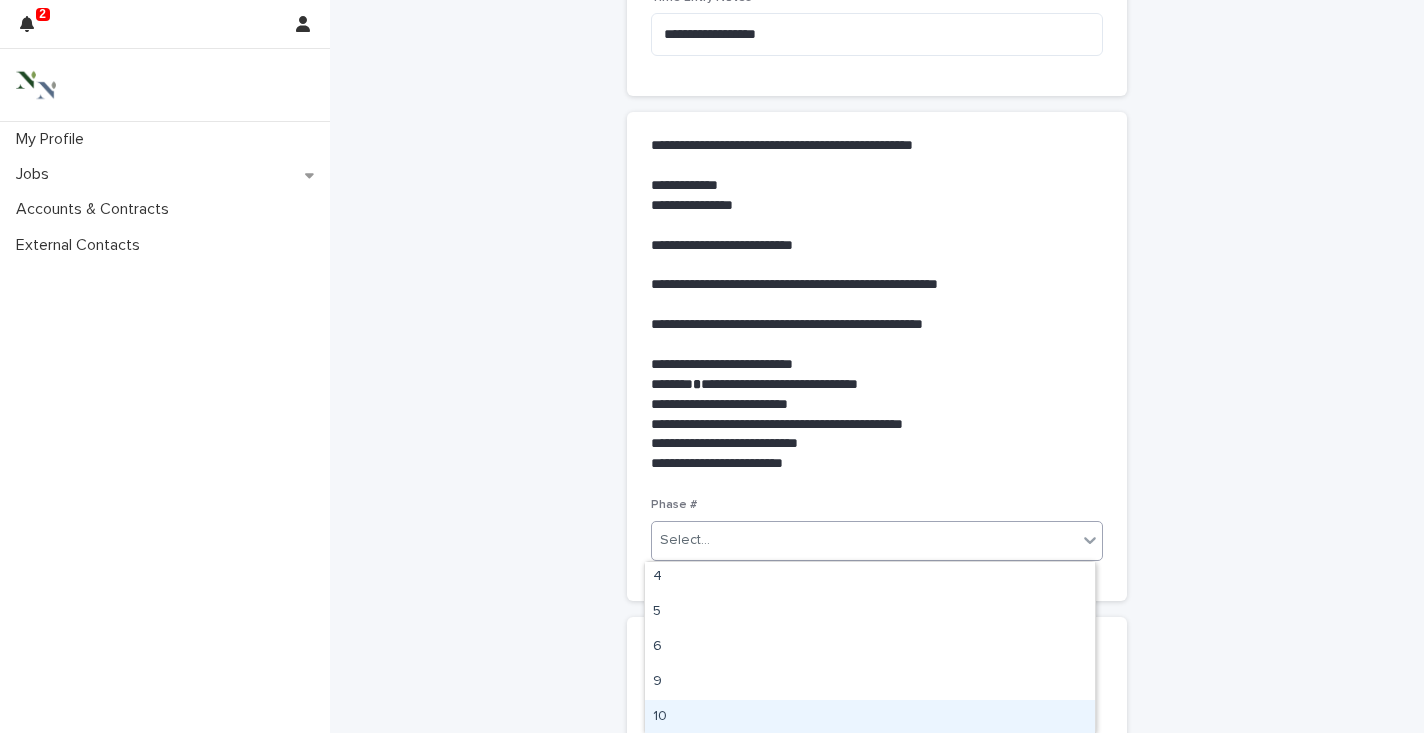 click on "10" at bounding box center (870, 717) 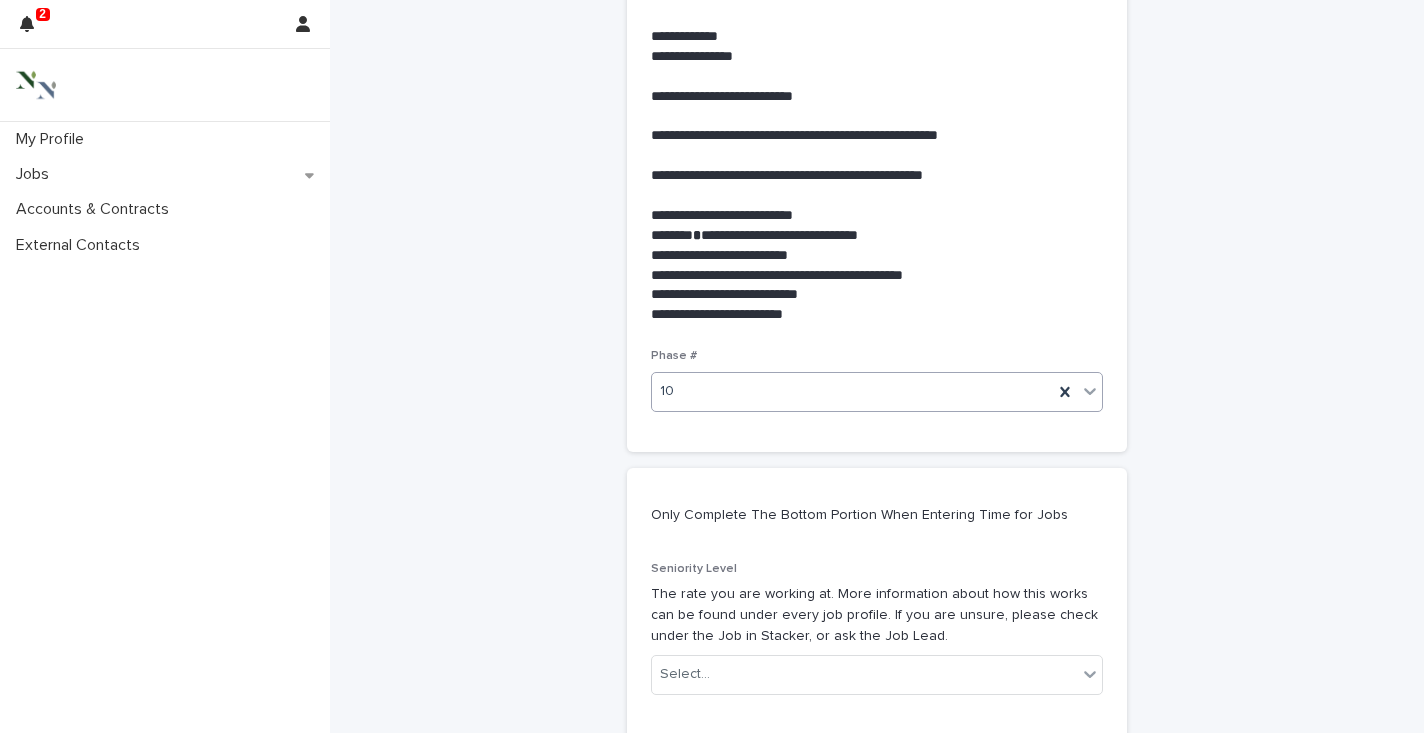 scroll, scrollTop: 1014, scrollLeft: 0, axis: vertical 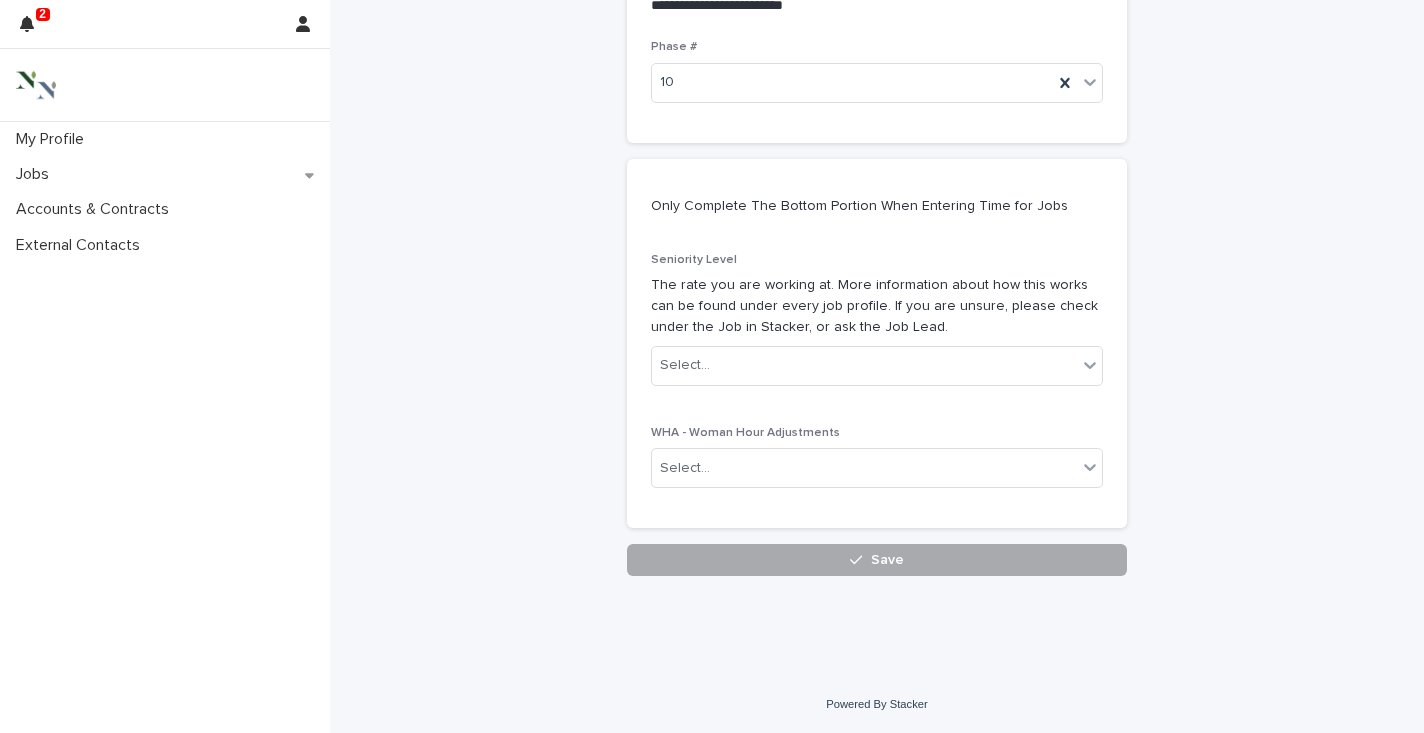 click on "Save" at bounding box center (877, 560) 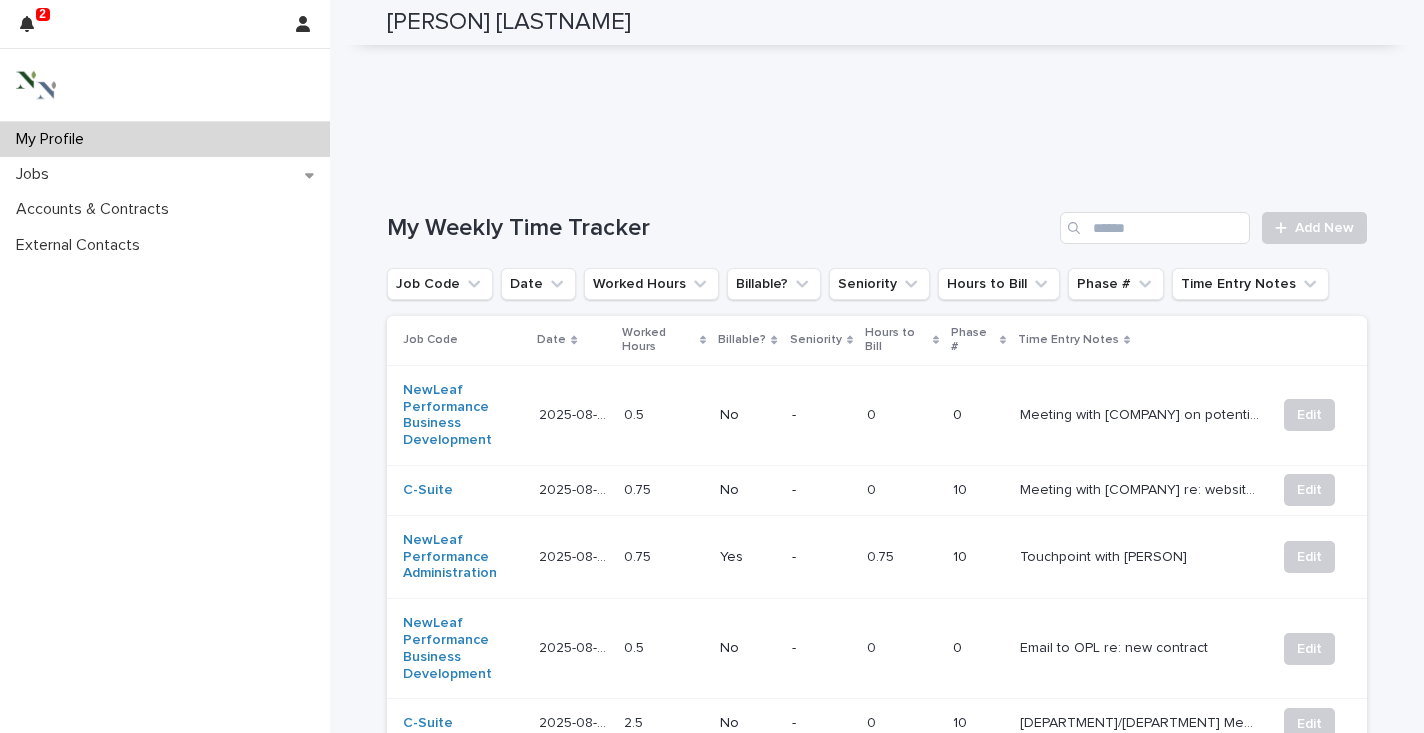 scroll, scrollTop: 629, scrollLeft: 0, axis: vertical 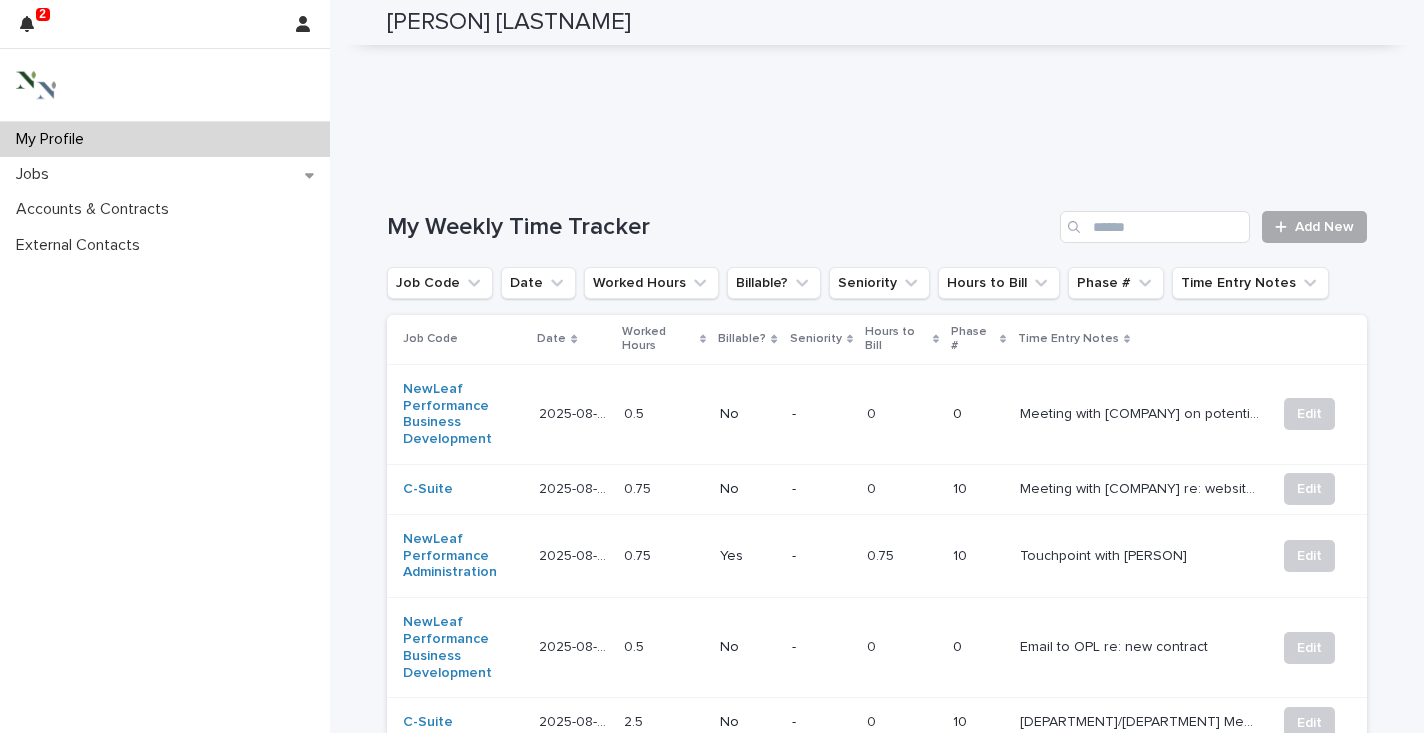 click at bounding box center [1285, 227] 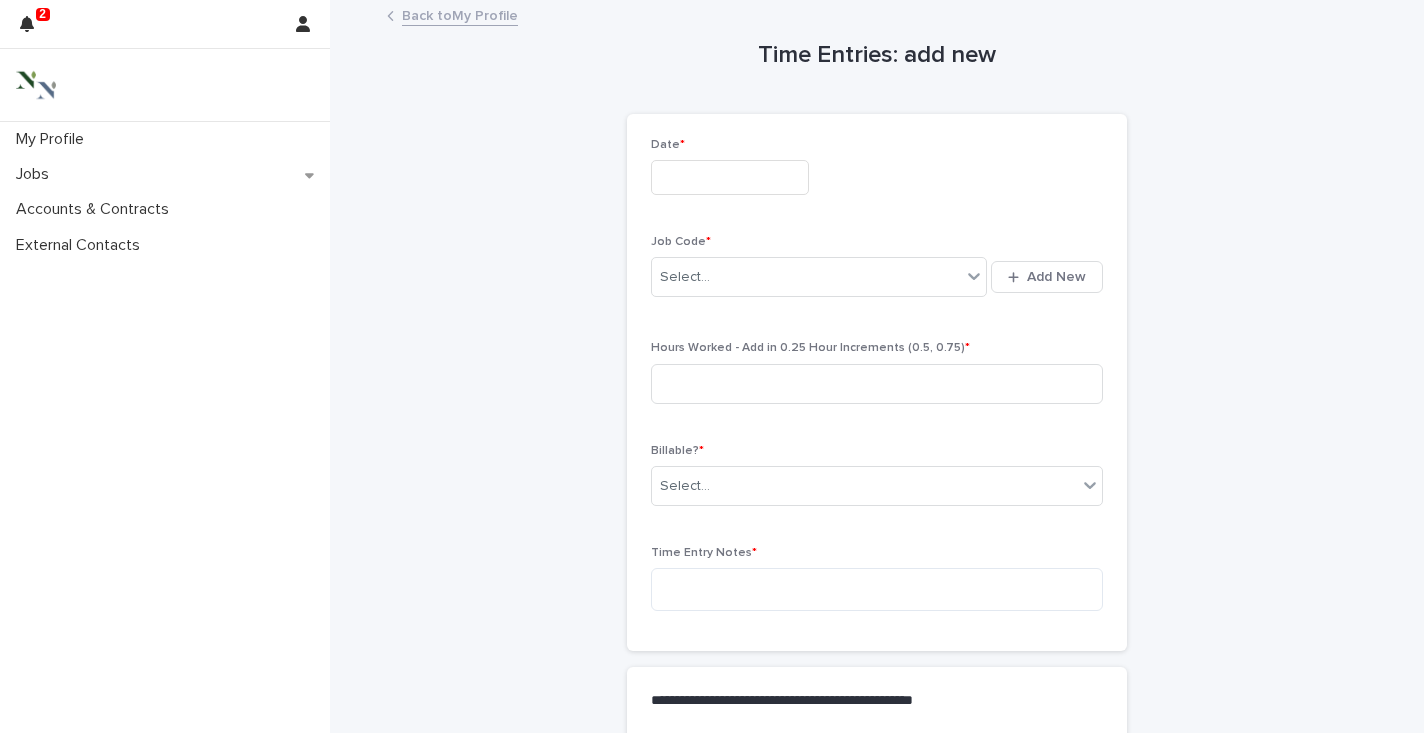 scroll, scrollTop: 0, scrollLeft: 0, axis: both 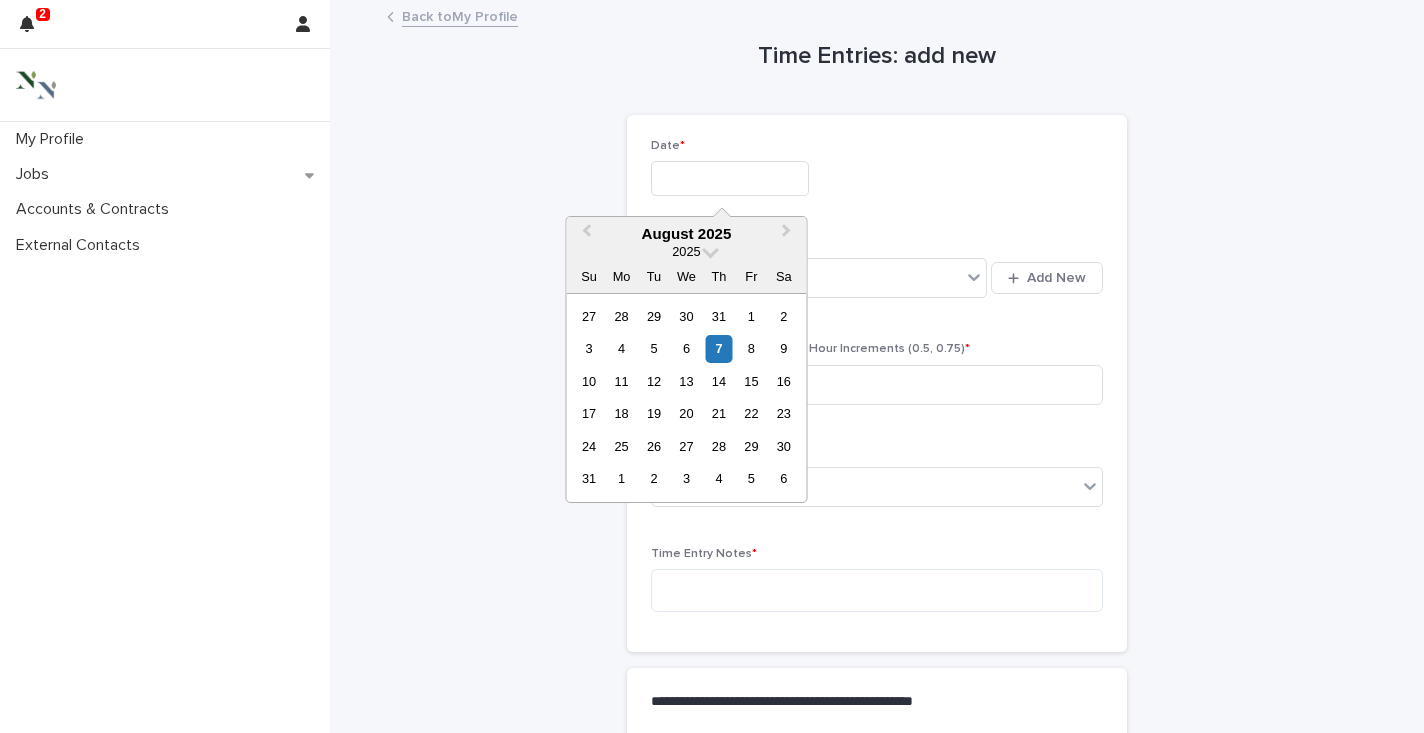 click at bounding box center [730, 178] 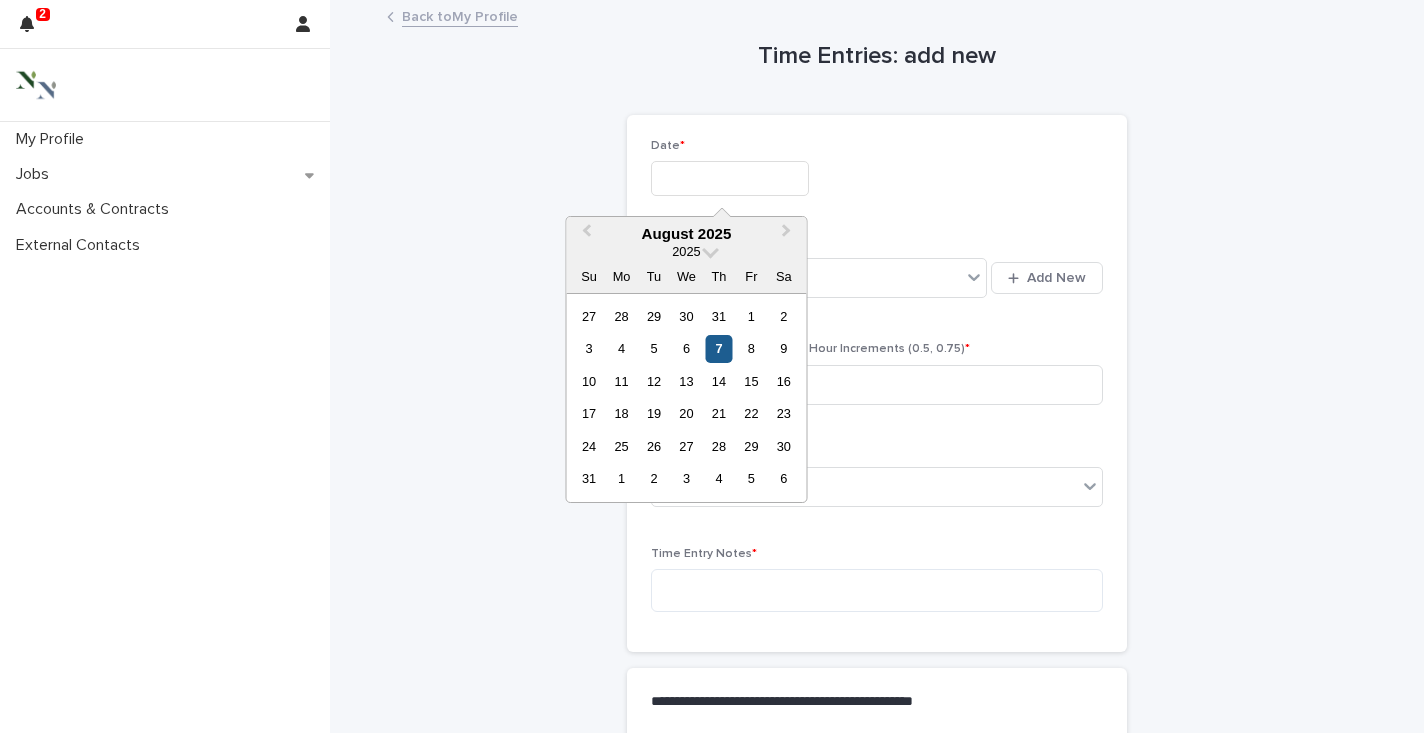 click on "7" at bounding box center (718, 348) 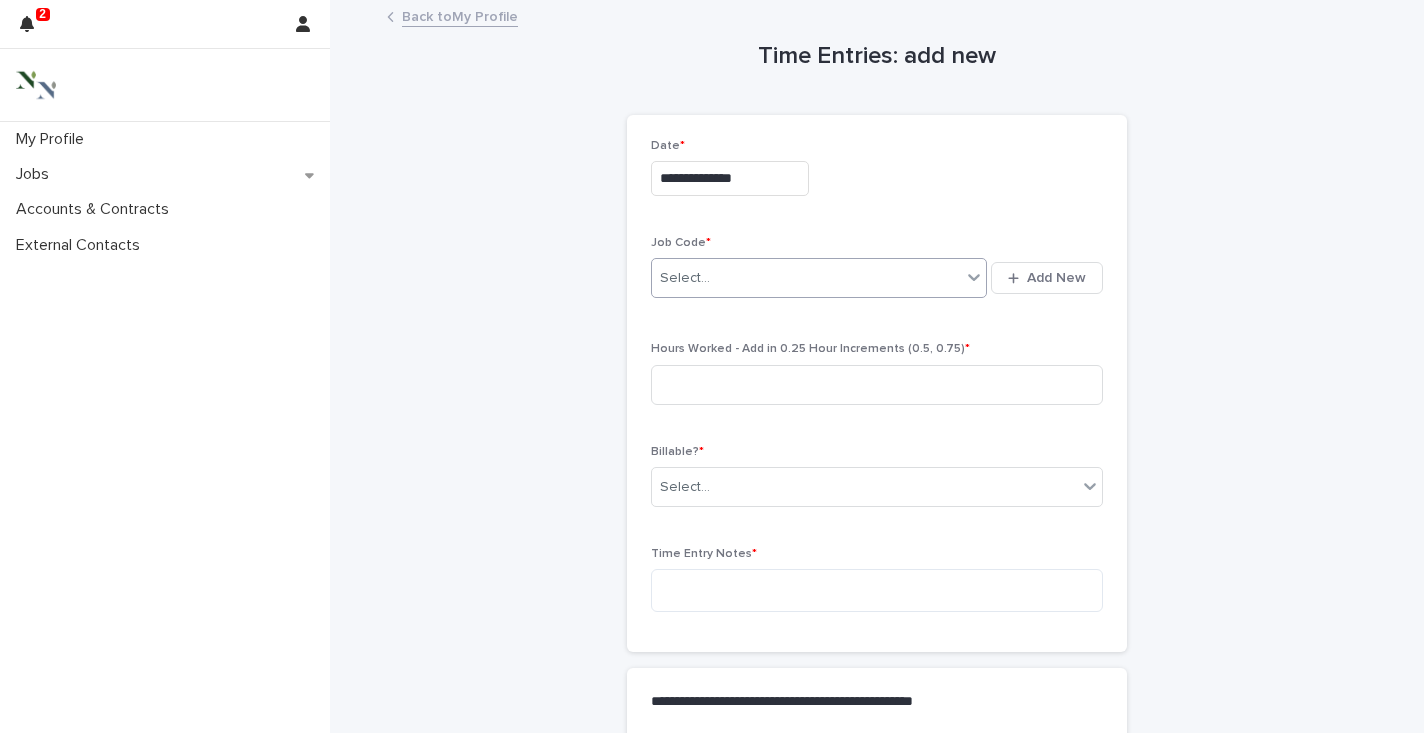 click on "Select..." at bounding box center [806, 278] 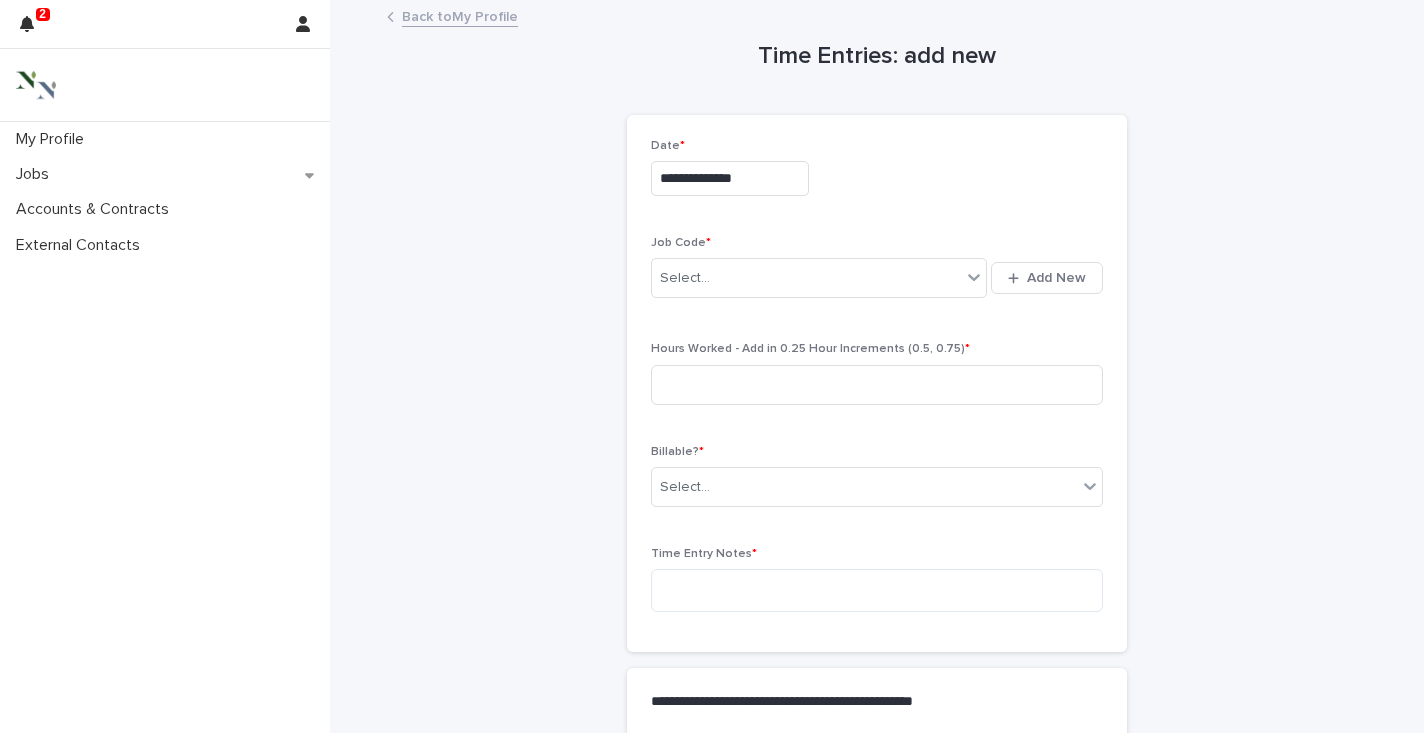 click on "**********" at bounding box center (877, 175) 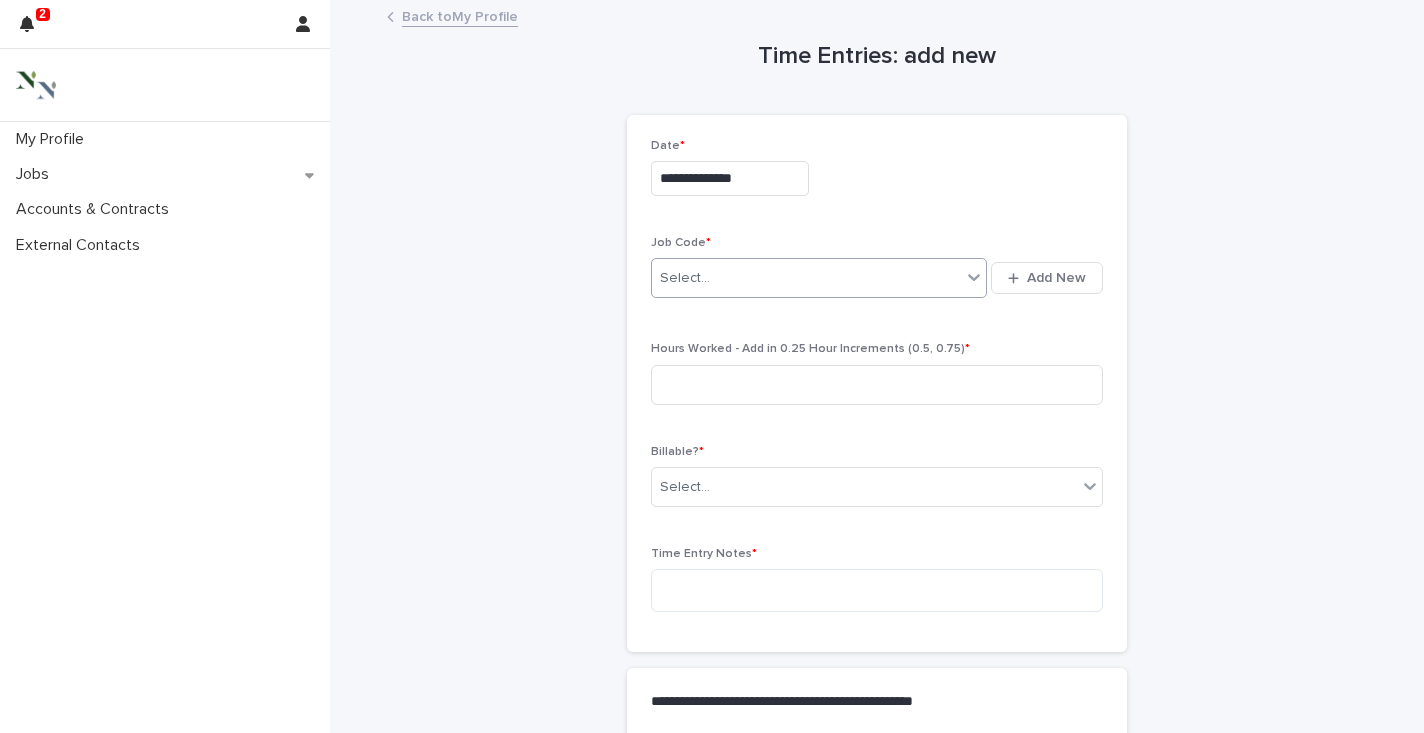 click at bounding box center [713, 278] 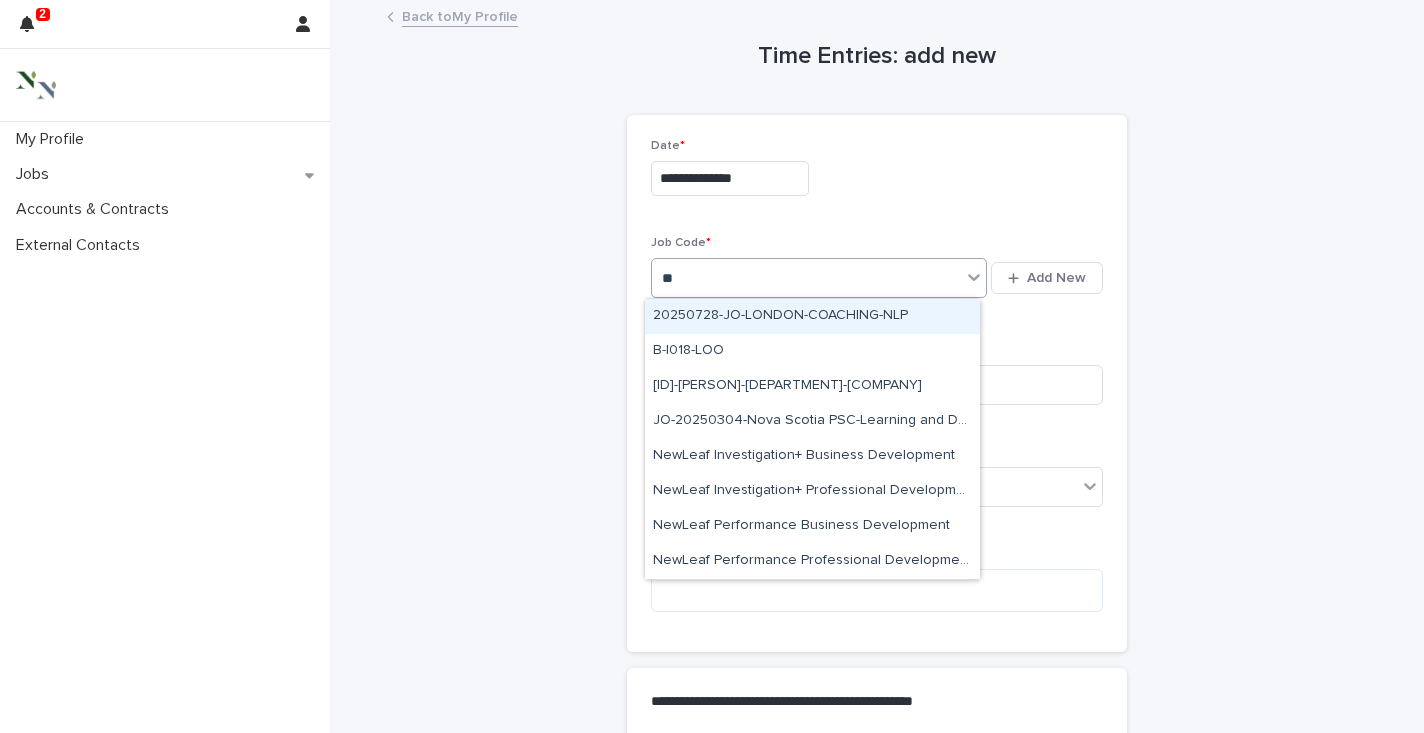 type on "***" 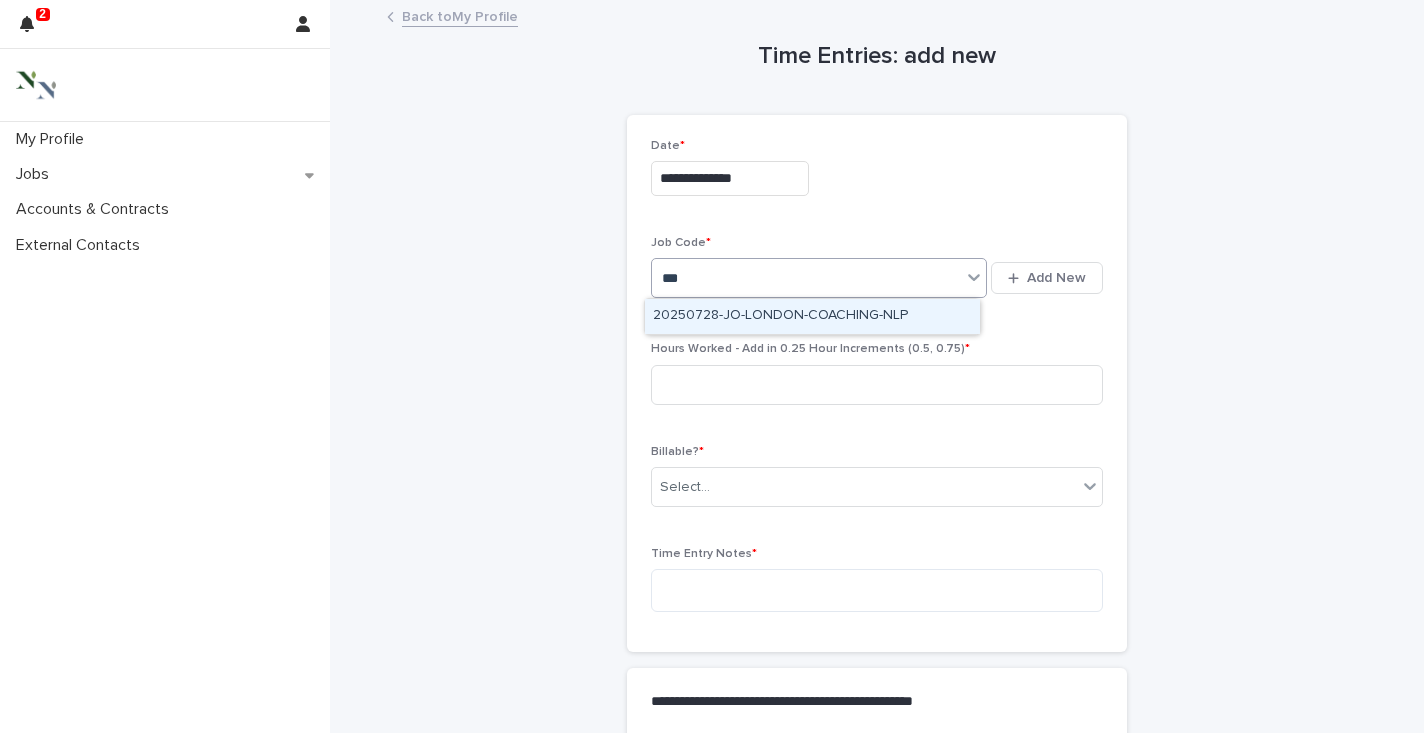 click on "20250728-JO-LONDON-COACHING-NLP" at bounding box center [812, 316] 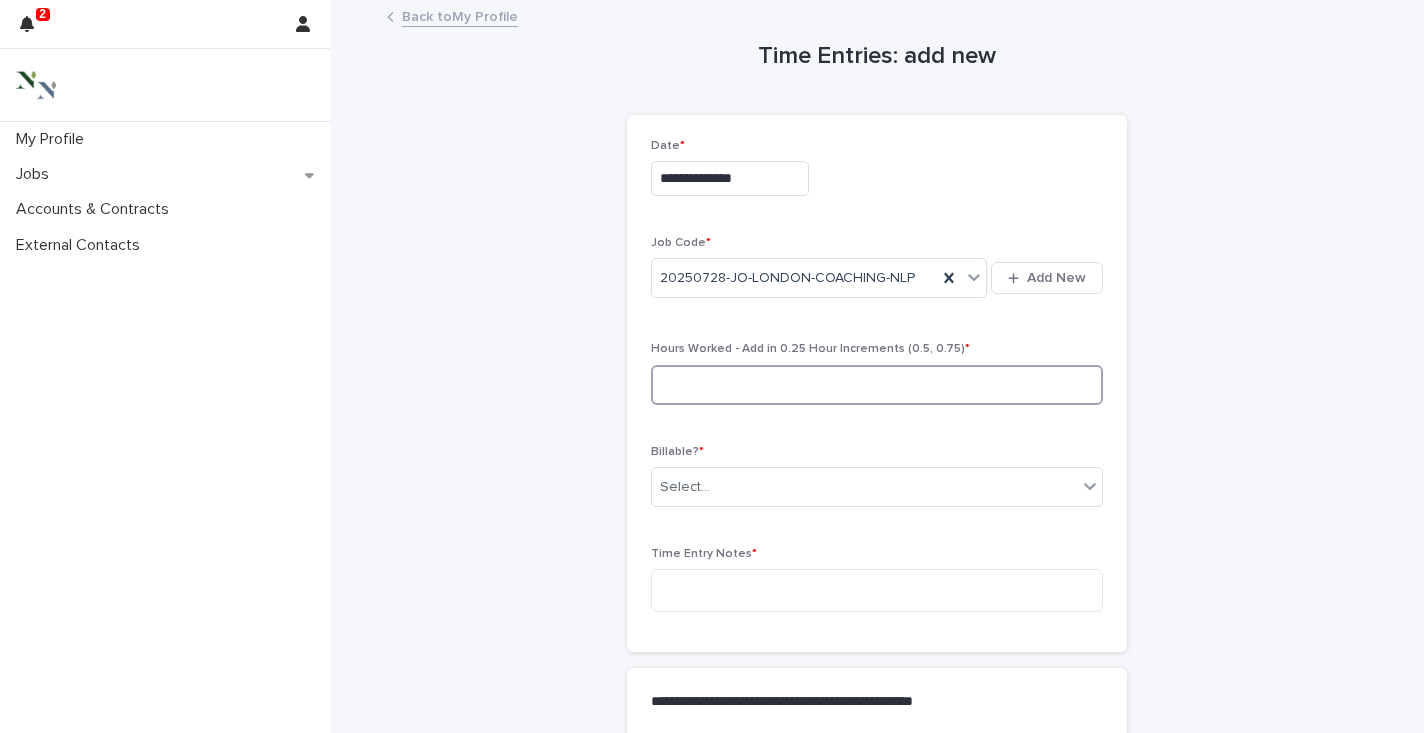 click at bounding box center [877, 385] 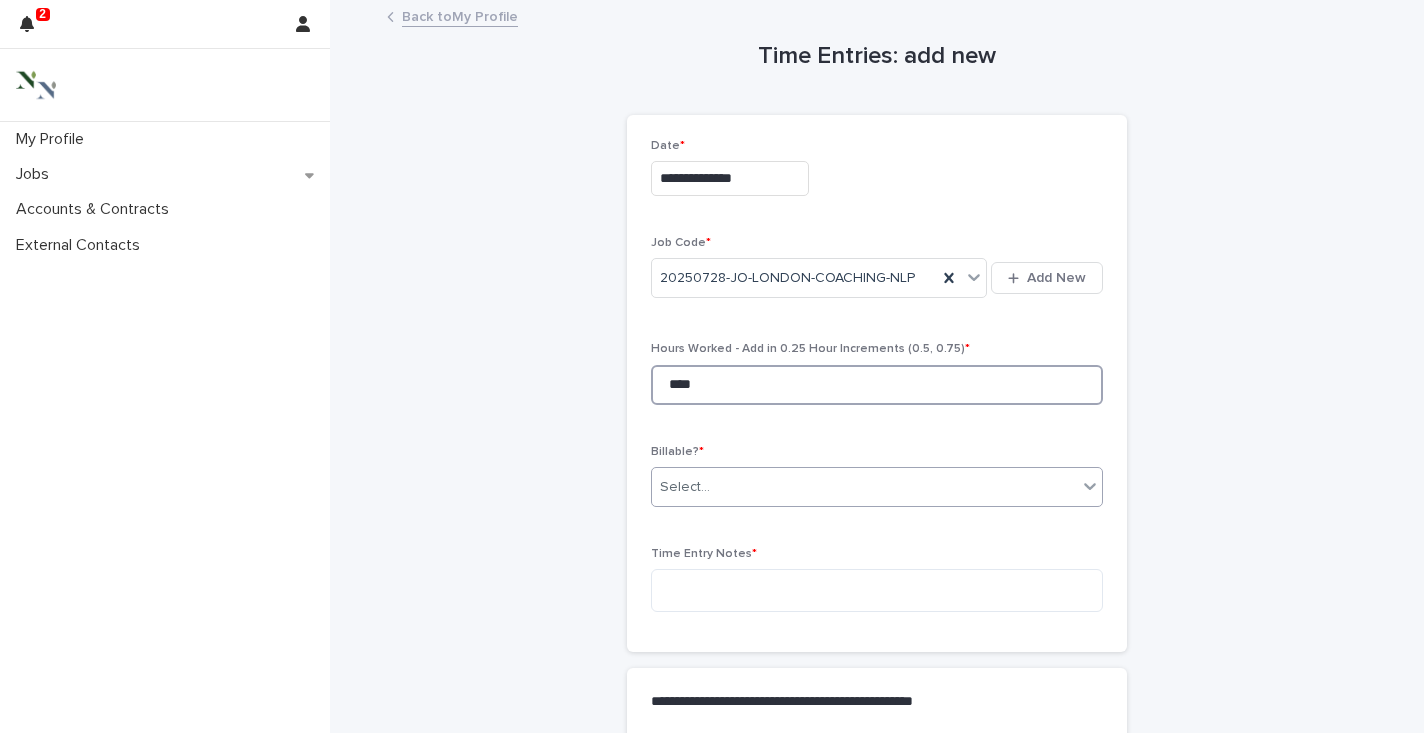 type on "****" 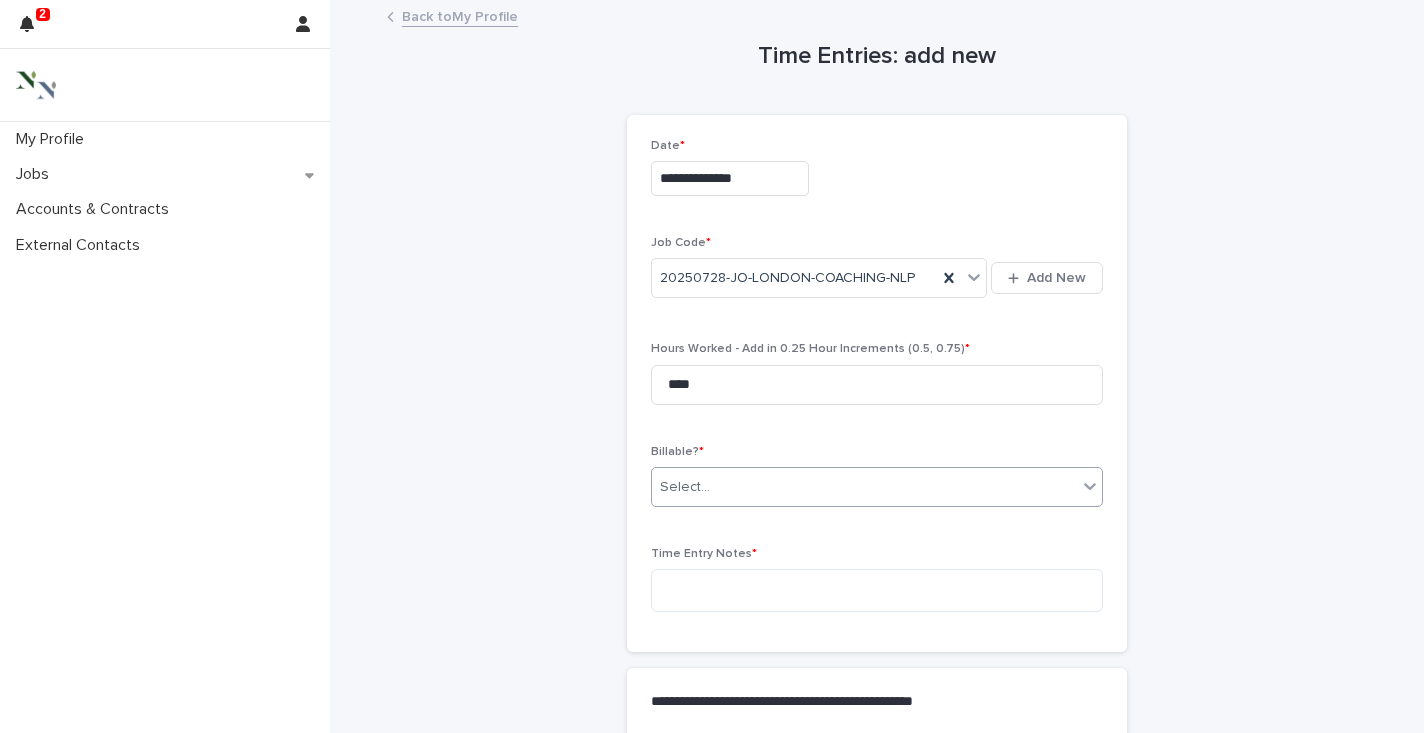 click on "Select..." at bounding box center [864, 487] 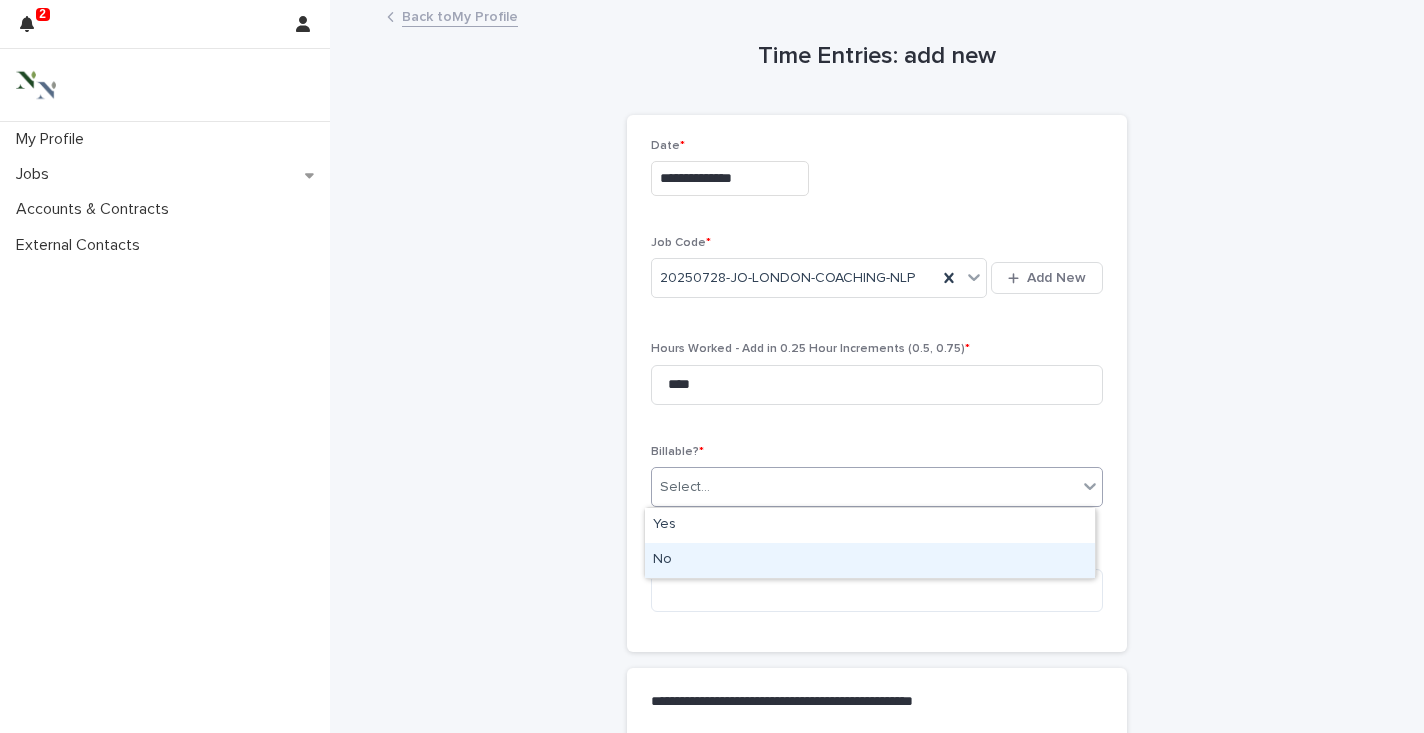 click on "No" at bounding box center [870, 560] 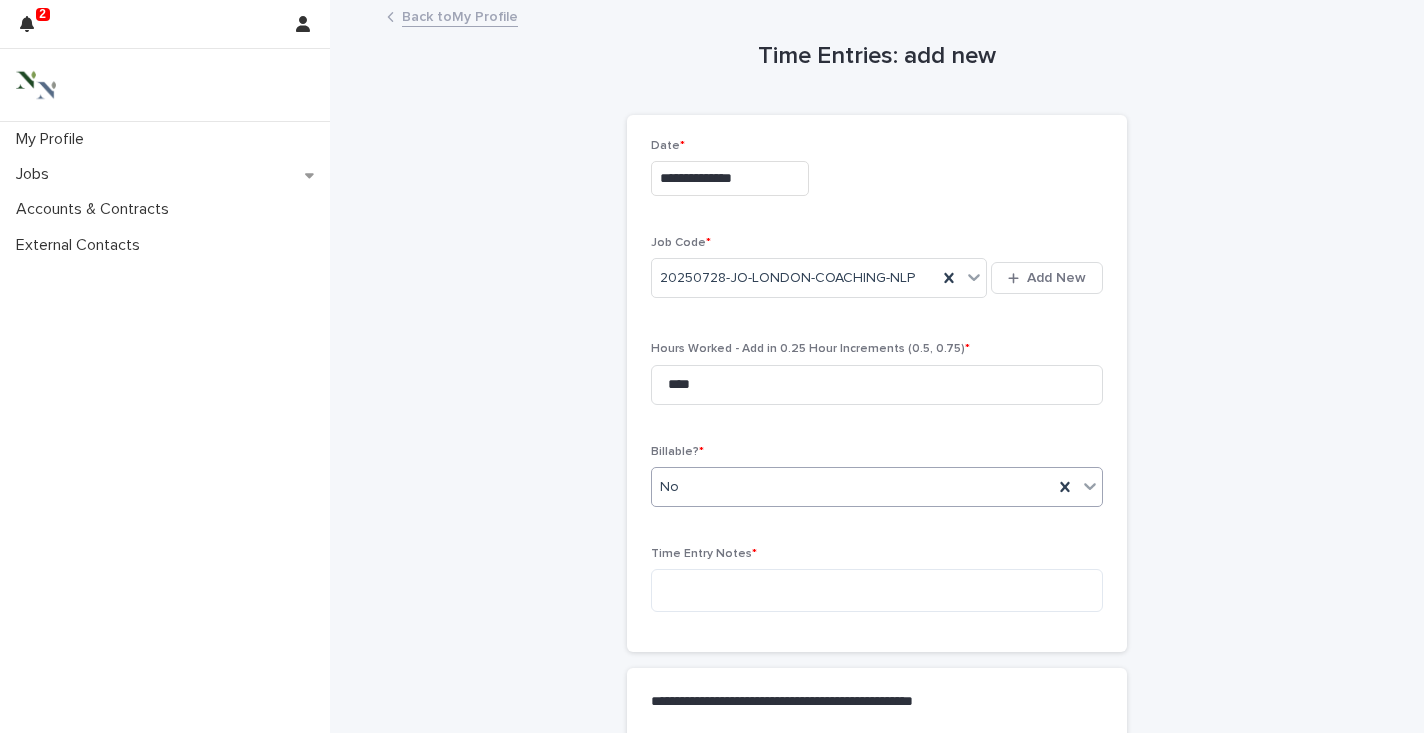 click on "No" at bounding box center [852, 487] 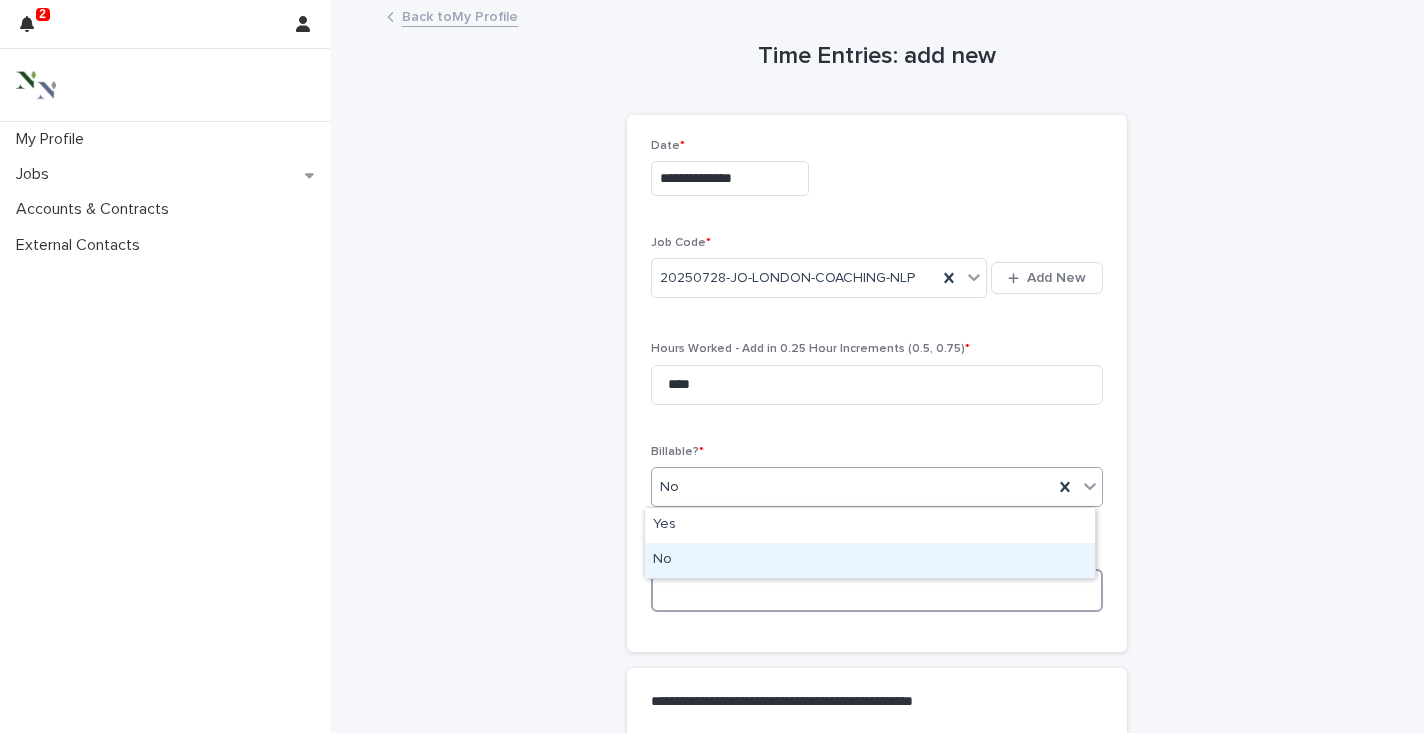 click at bounding box center [877, 590] 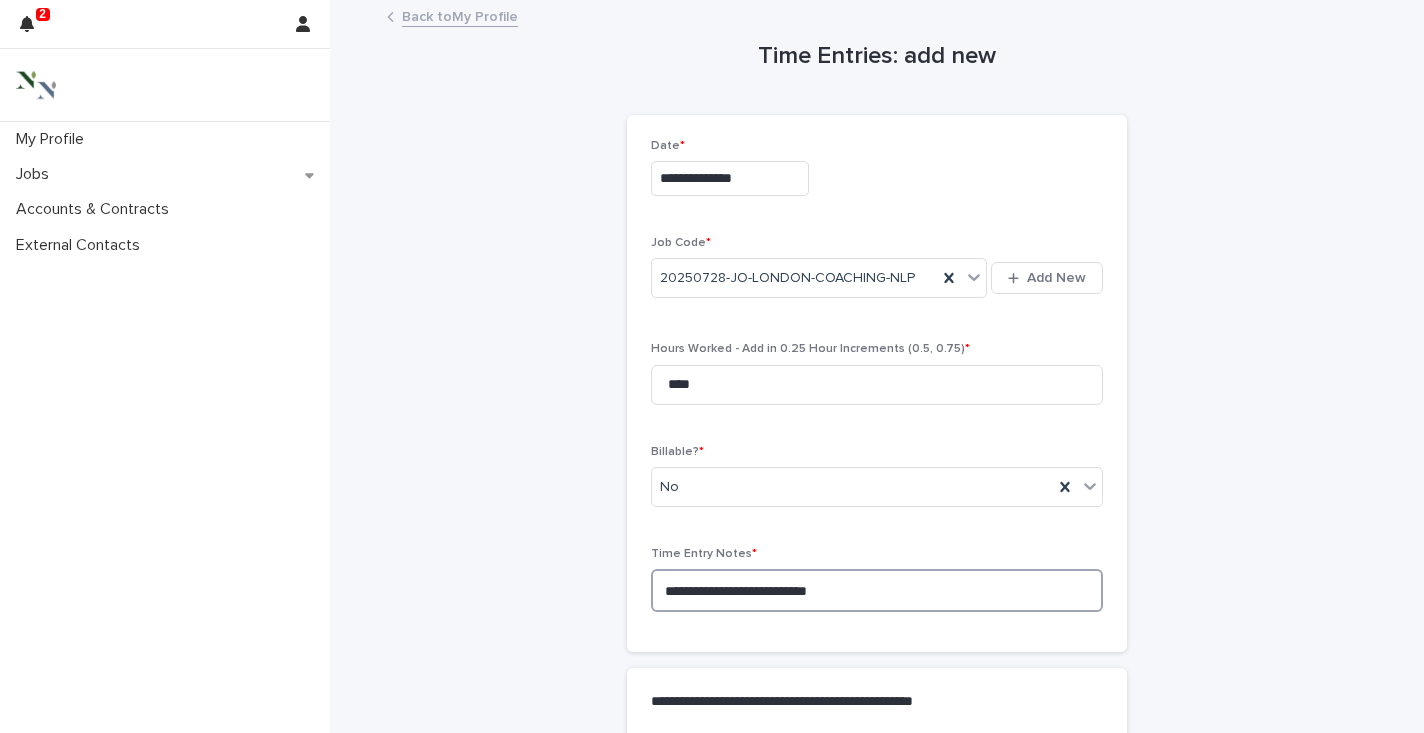 type on "**********" 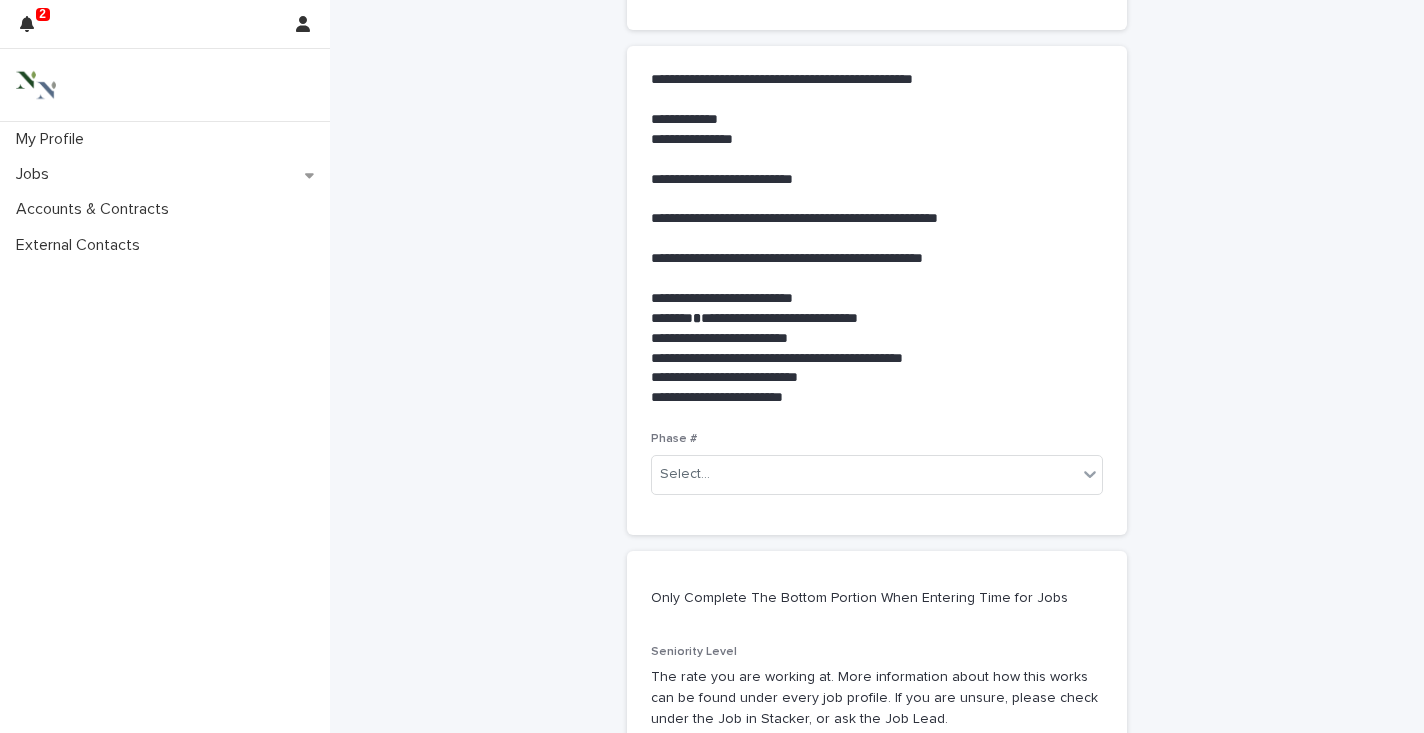 scroll, scrollTop: 634, scrollLeft: 0, axis: vertical 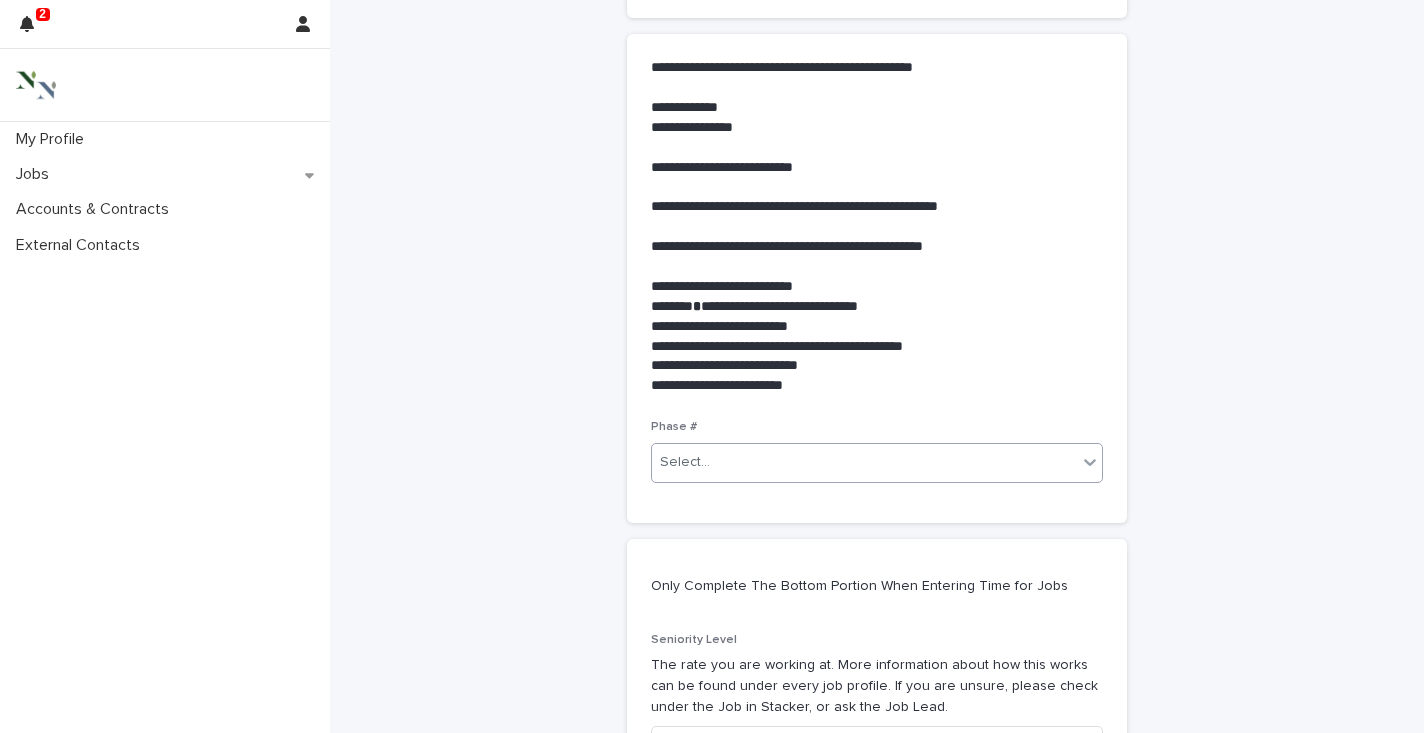 click on "Select..." at bounding box center [864, 462] 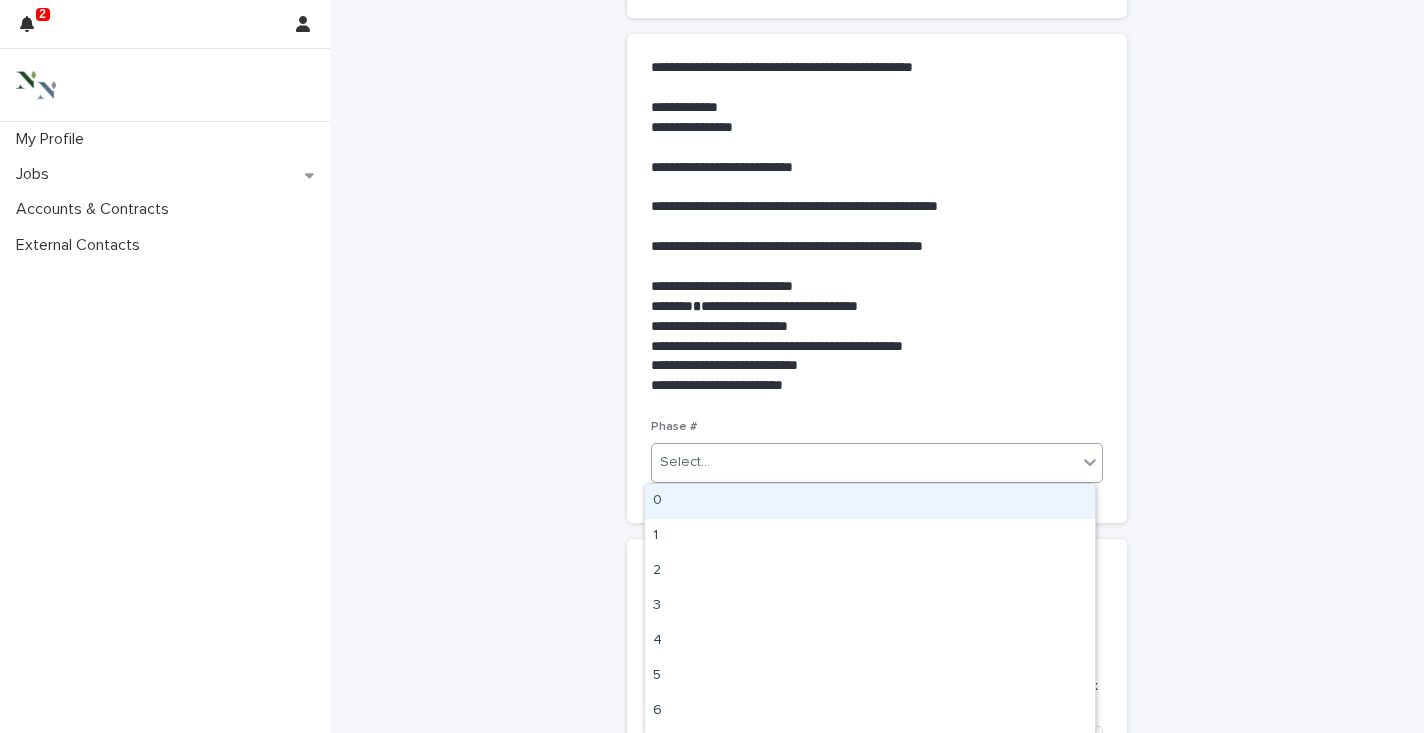 click on "**********" at bounding box center (877, 162) 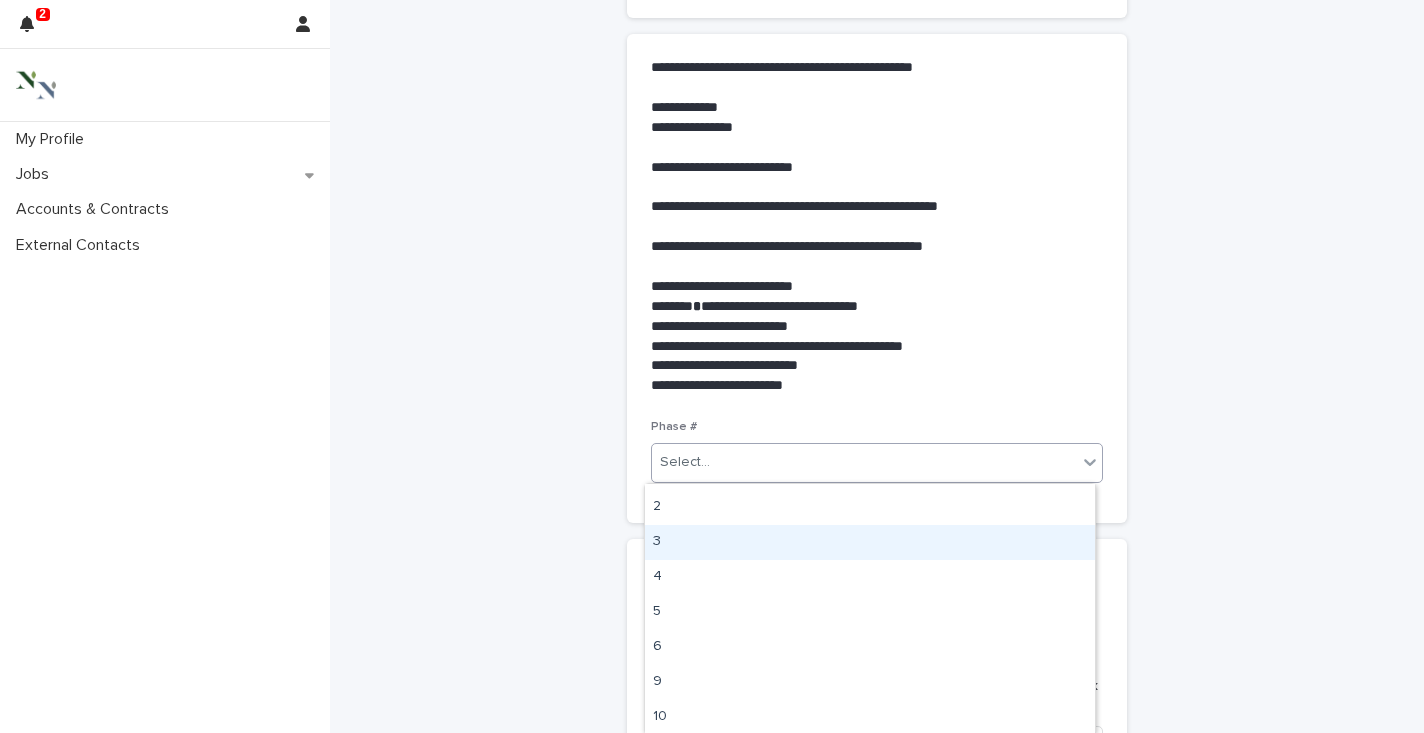 scroll, scrollTop: 0, scrollLeft: 0, axis: both 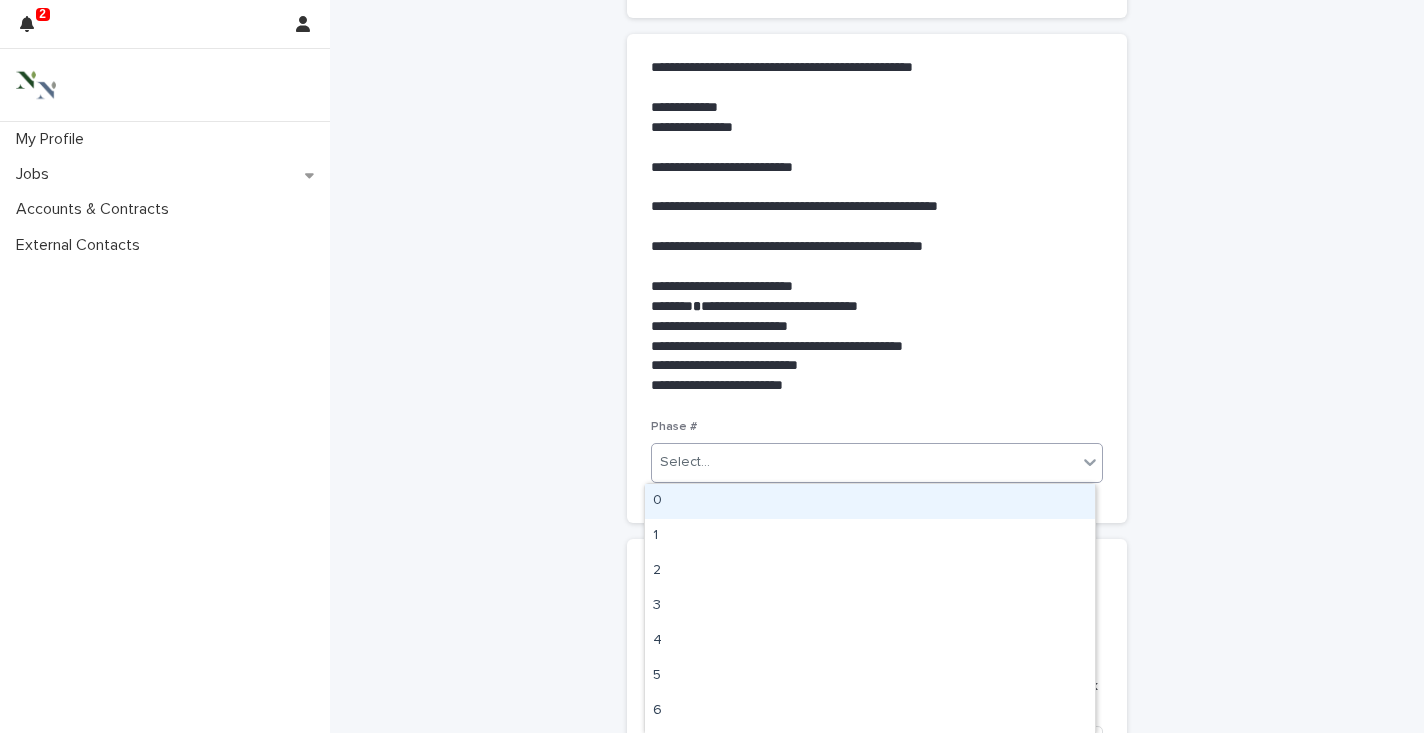 click on "0" at bounding box center (870, 501) 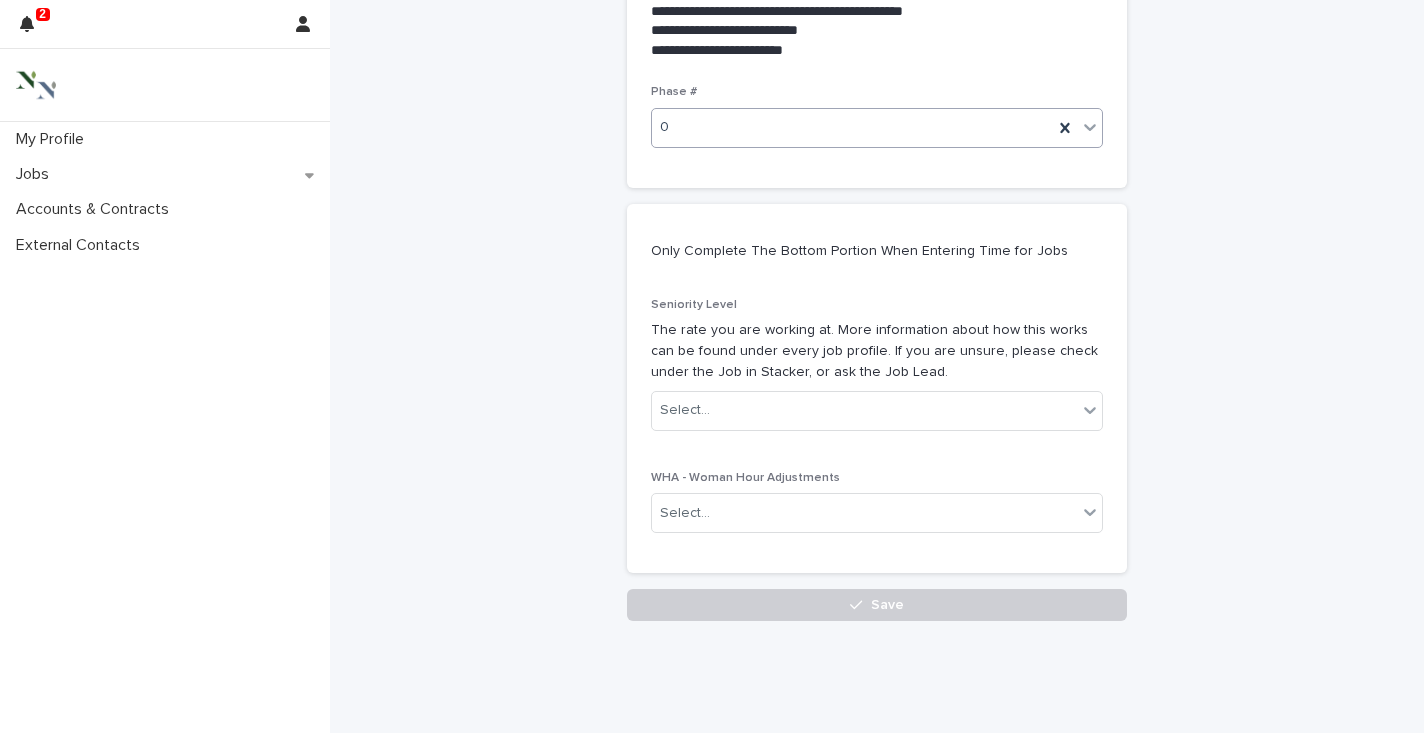 scroll, scrollTop: 1014, scrollLeft: 0, axis: vertical 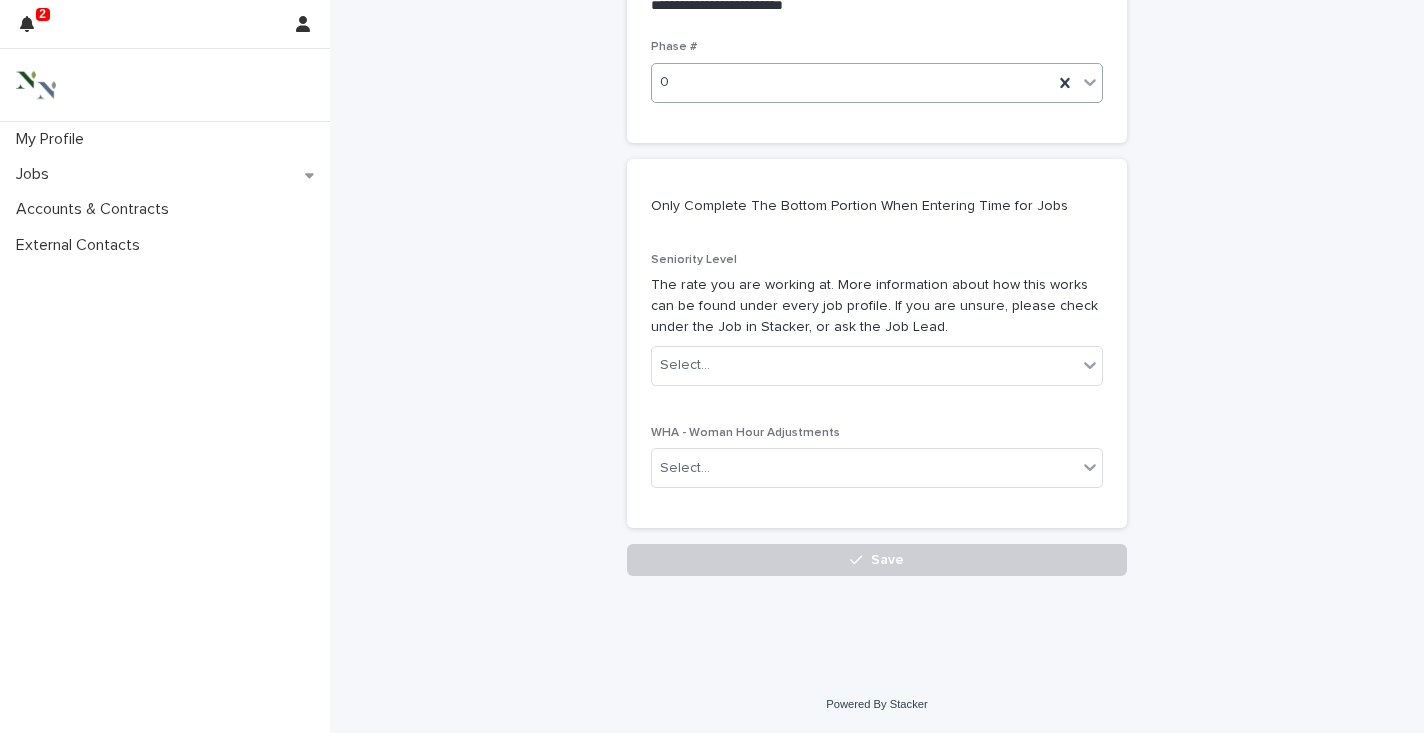 click on "Save" at bounding box center [877, 560] 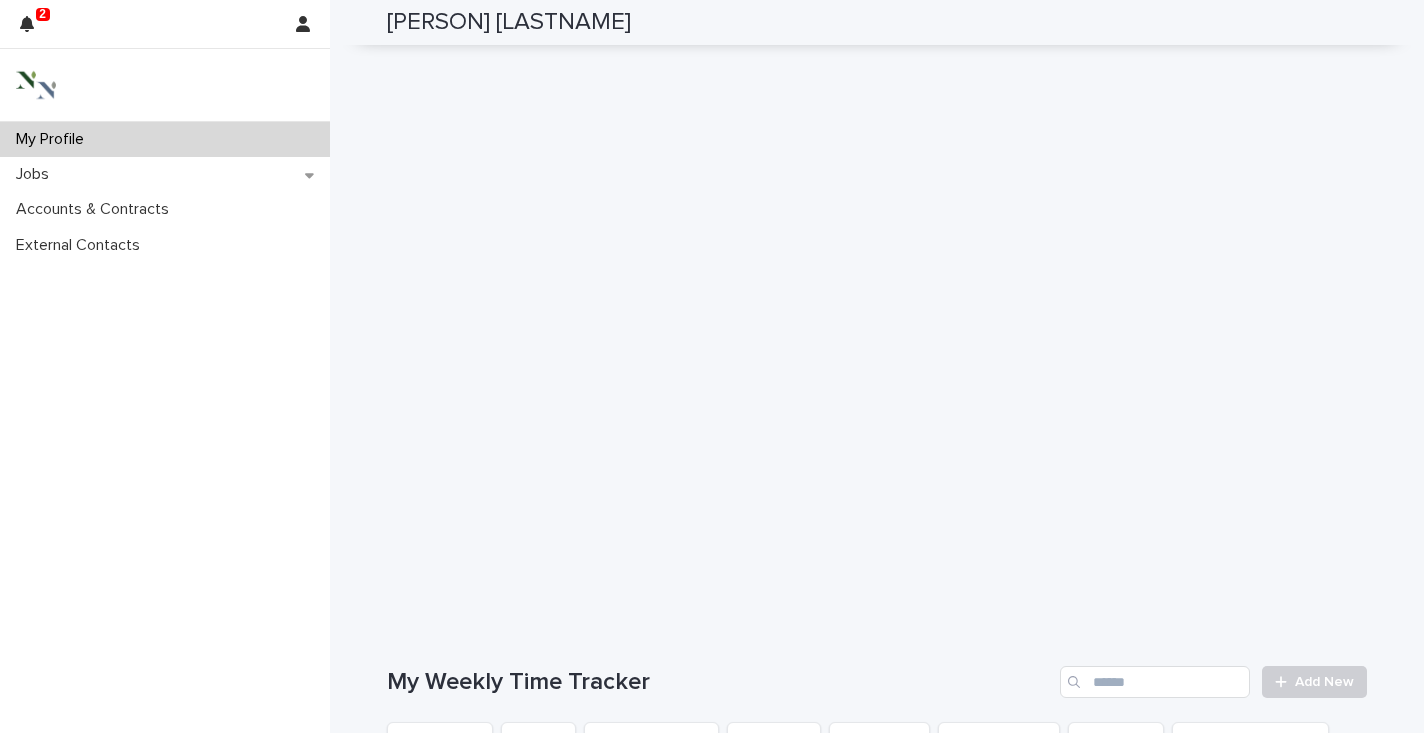 scroll, scrollTop: 178, scrollLeft: 0, axis: vertical 